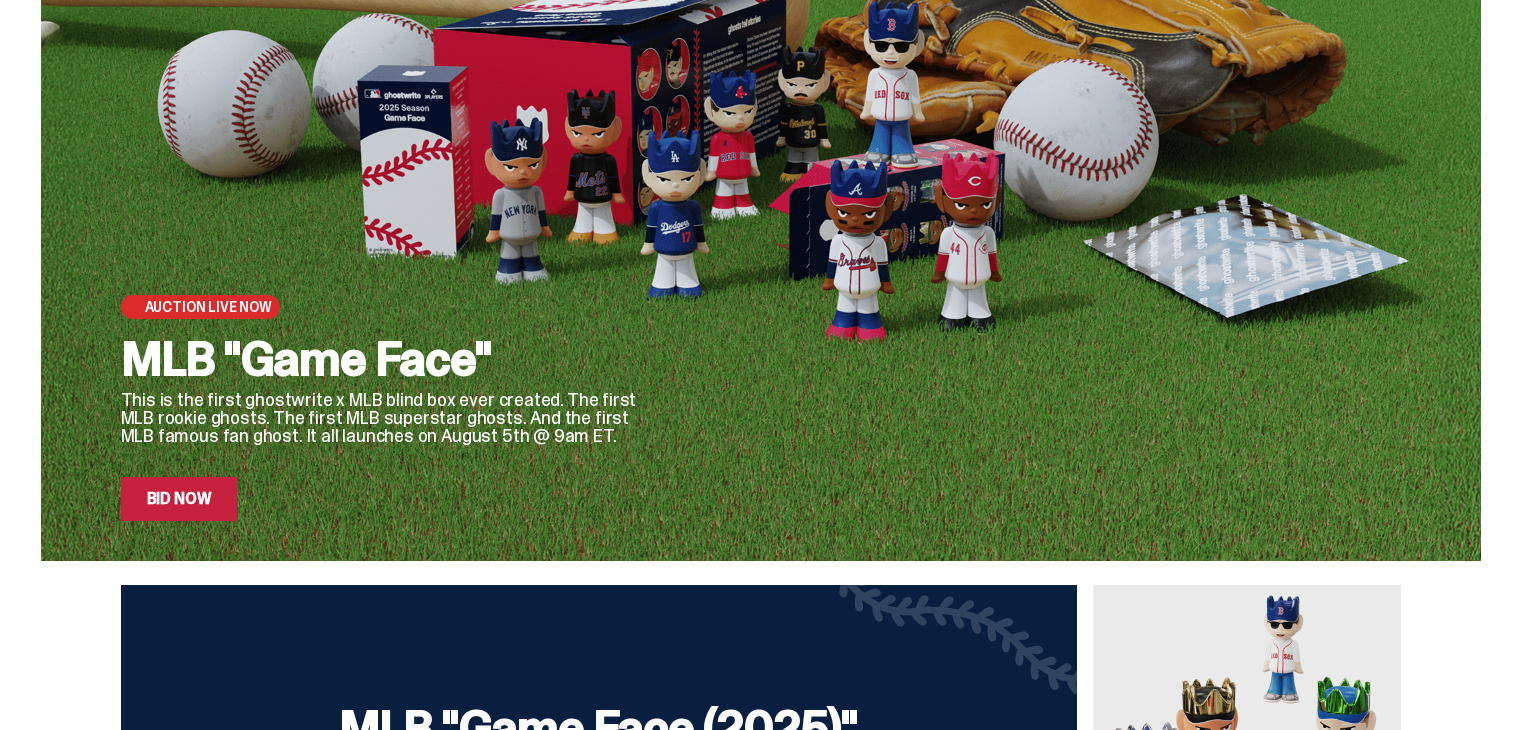 scroll, scrollTop: 160, scrollLeft: 0, axis: vertical 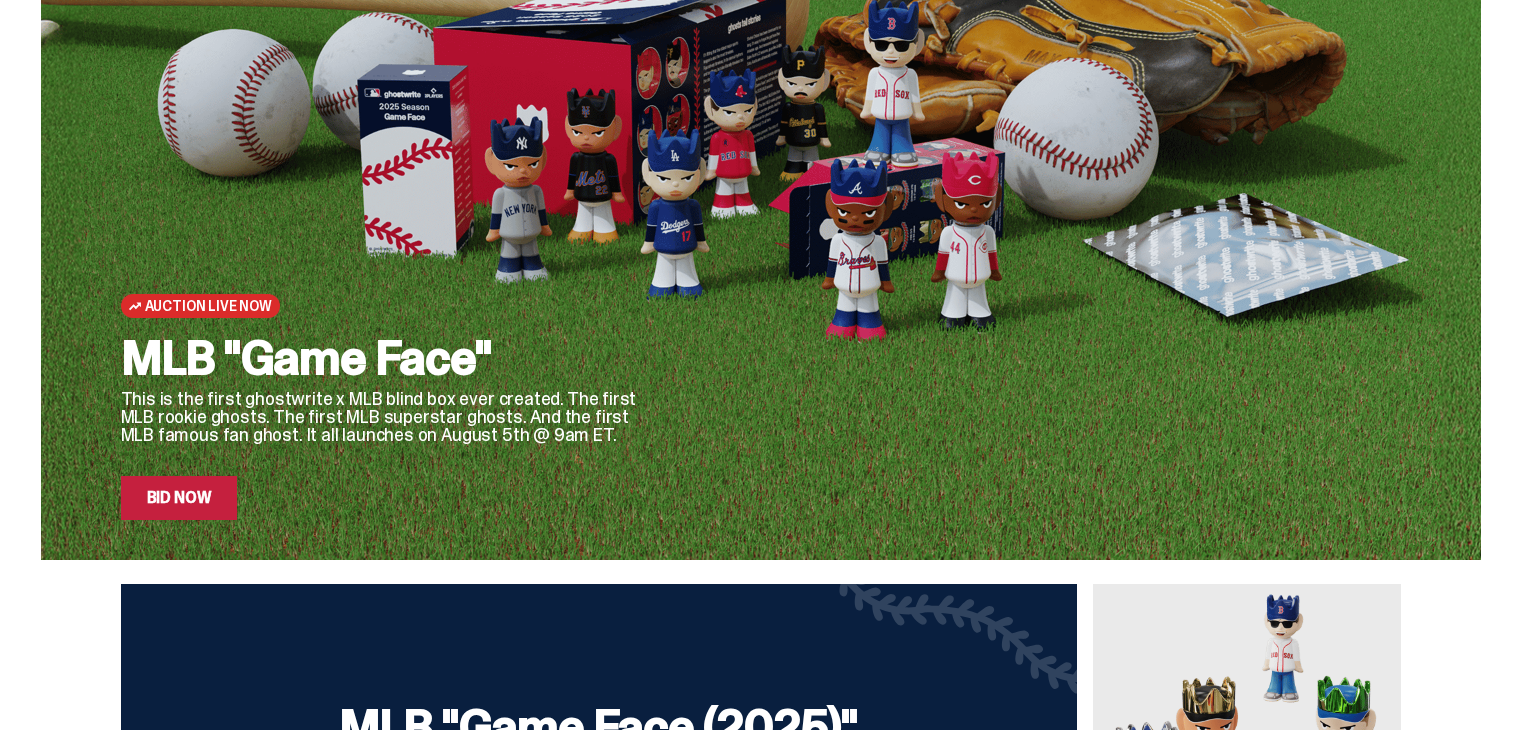 click on "Bid Now" at bounding box center (179, 498) 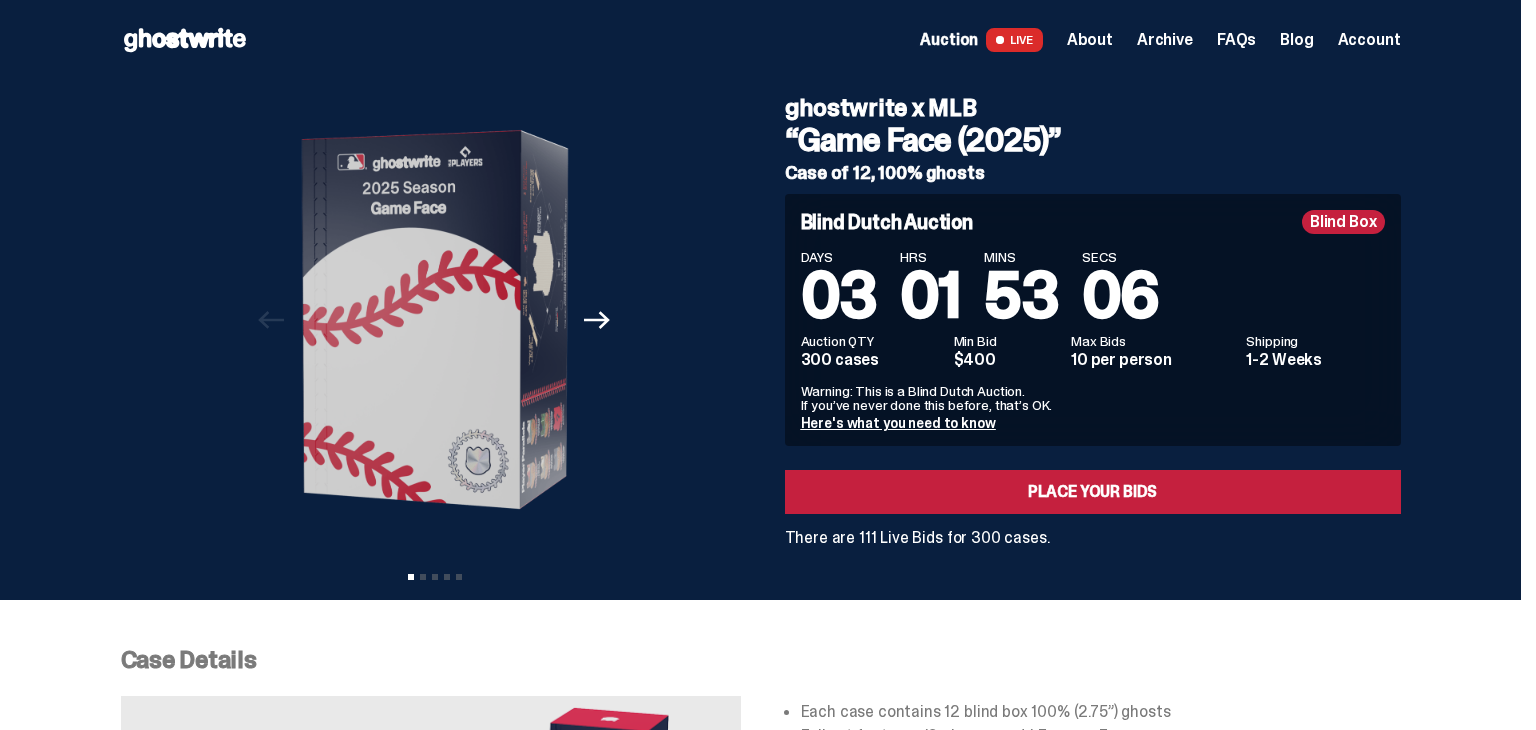 click on "Account" at bounding box center (1369, 40) 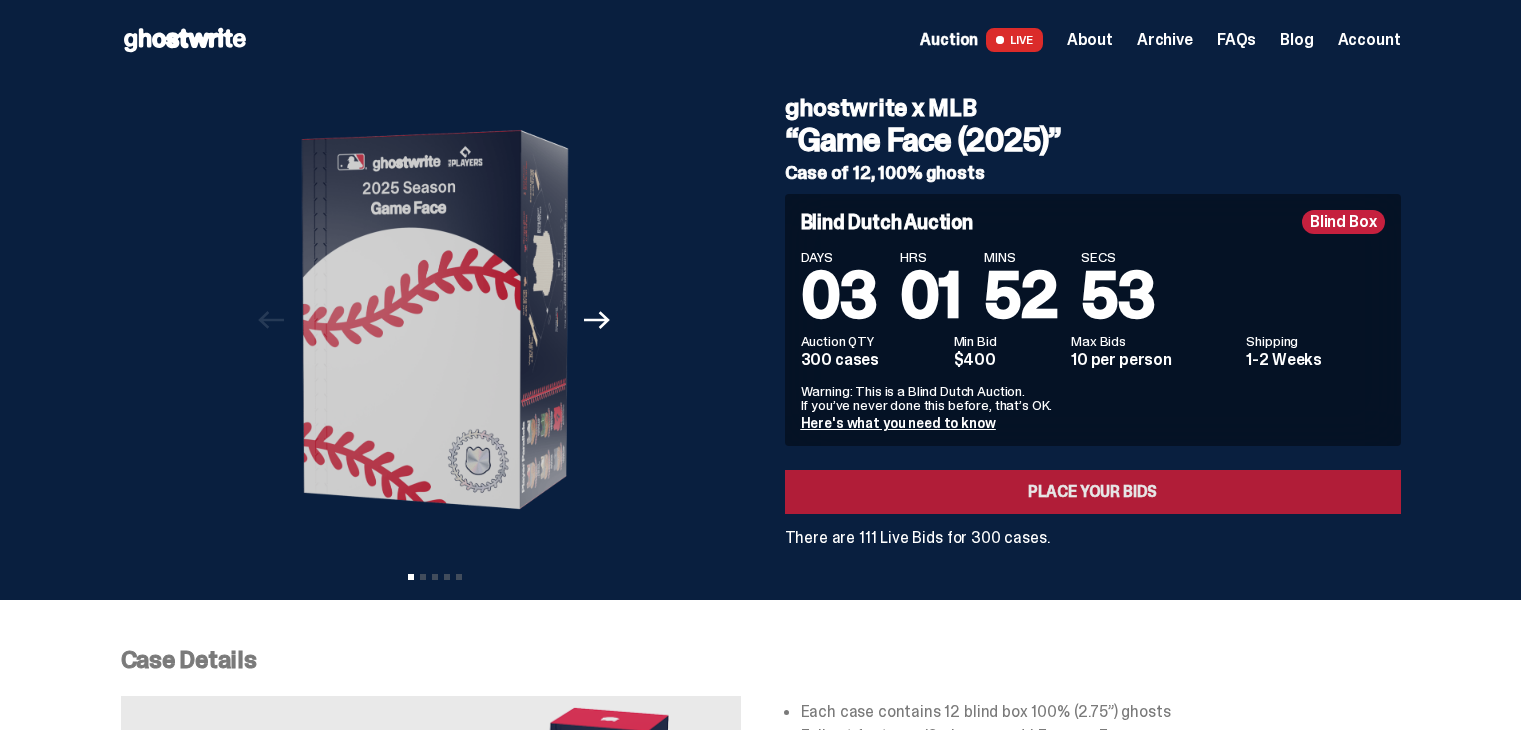 click on "Place your Bids" at bounding box center [1093, 492] 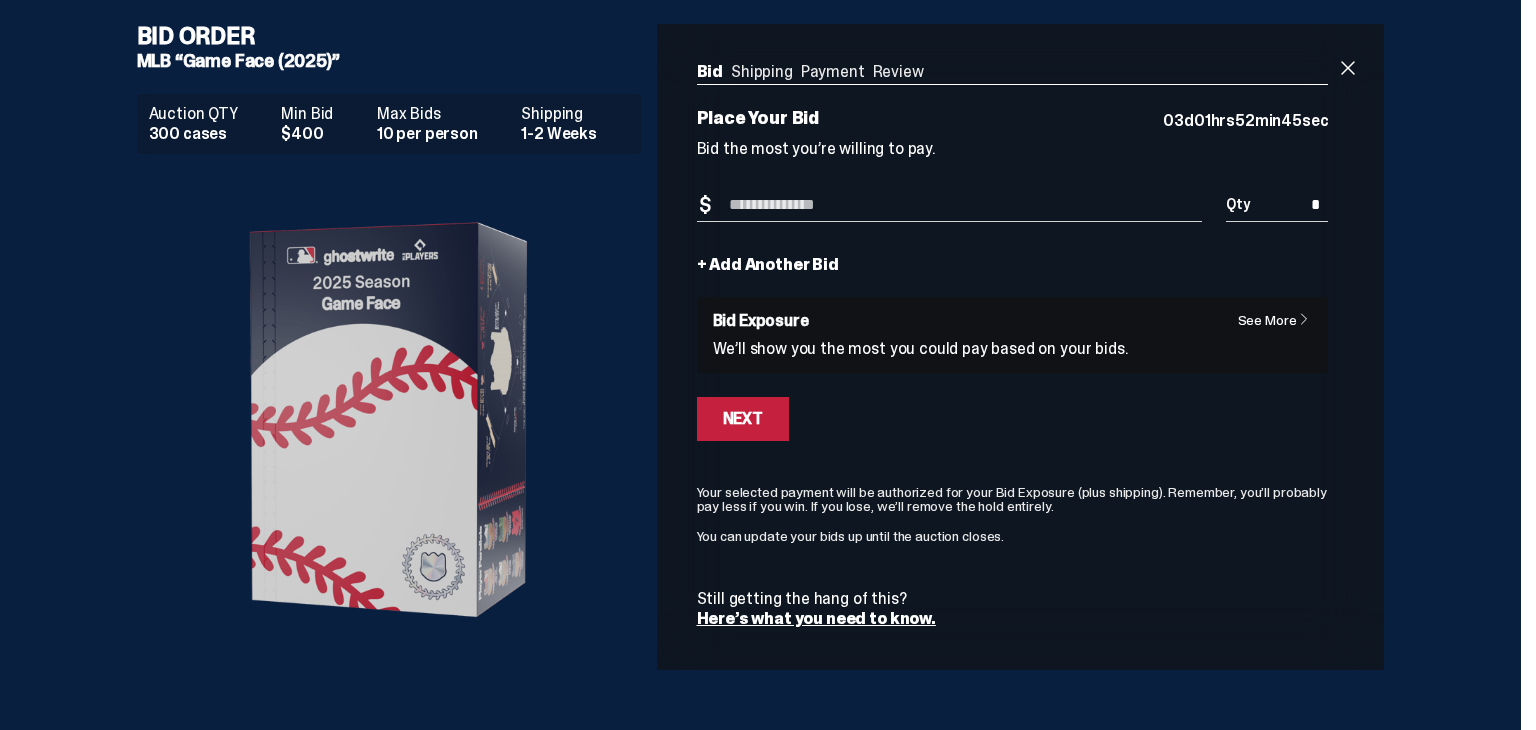 click on "Bid
Shipping
Payment
Review" at bounding box center (1013, 74) 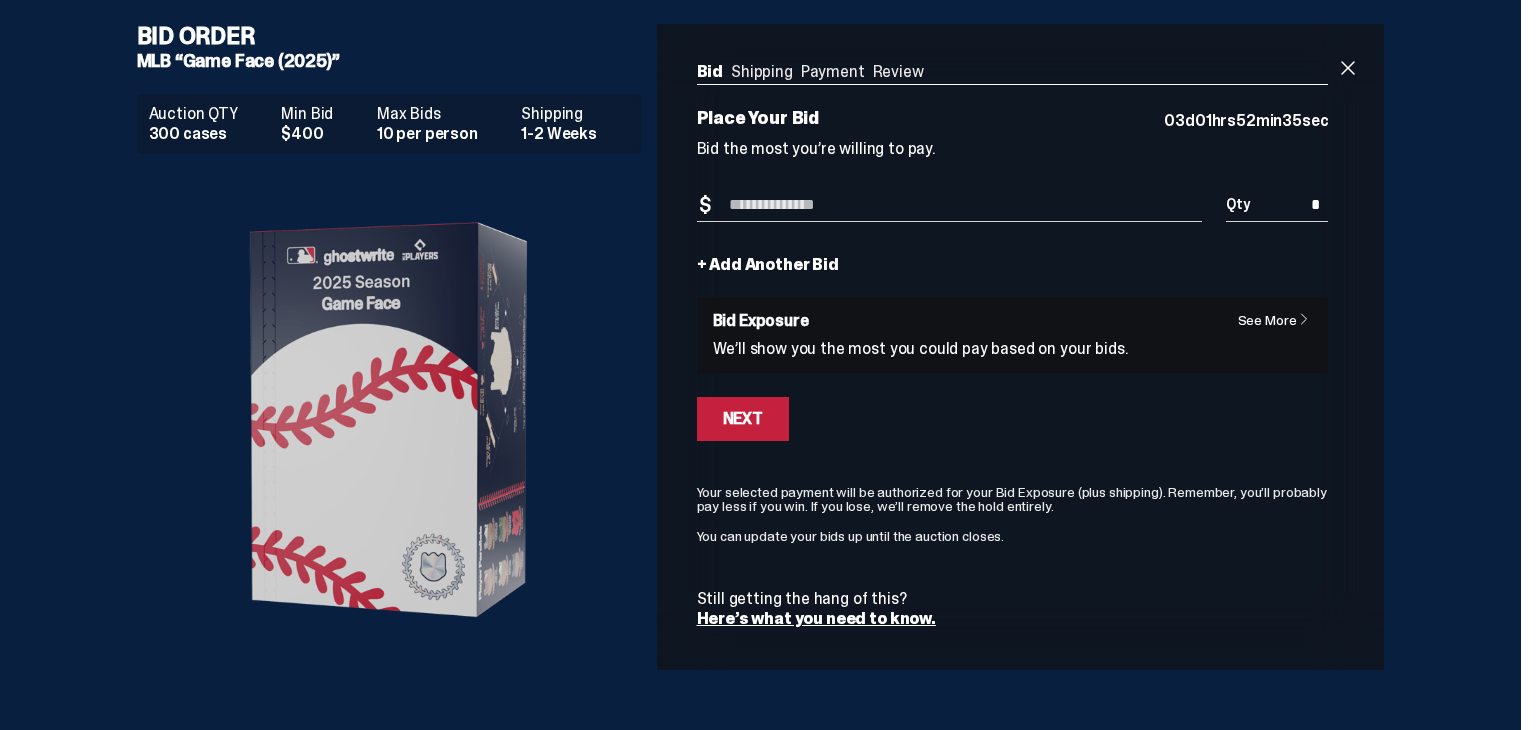 click on "Bid Amount" at bounding box center [950, 205] 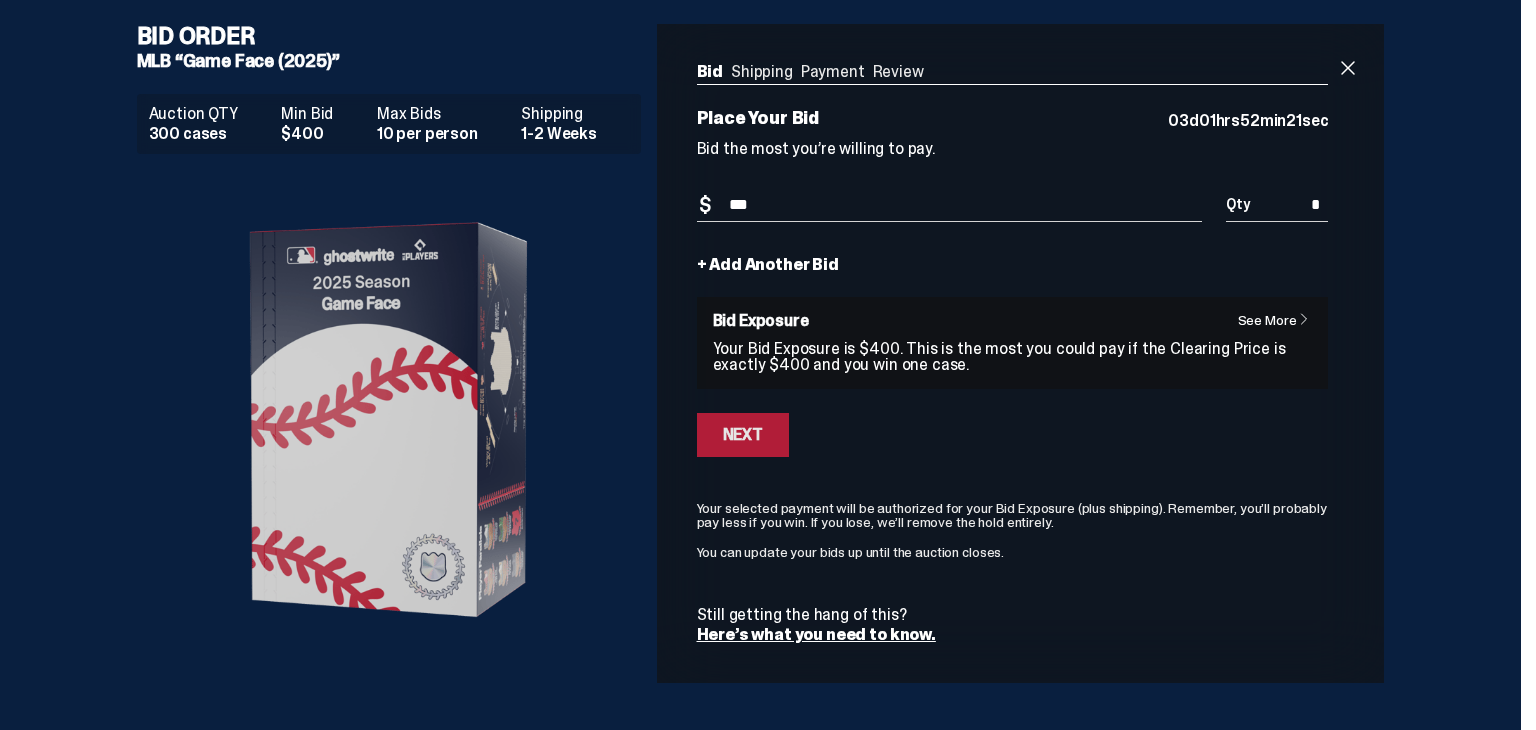 type on "***" 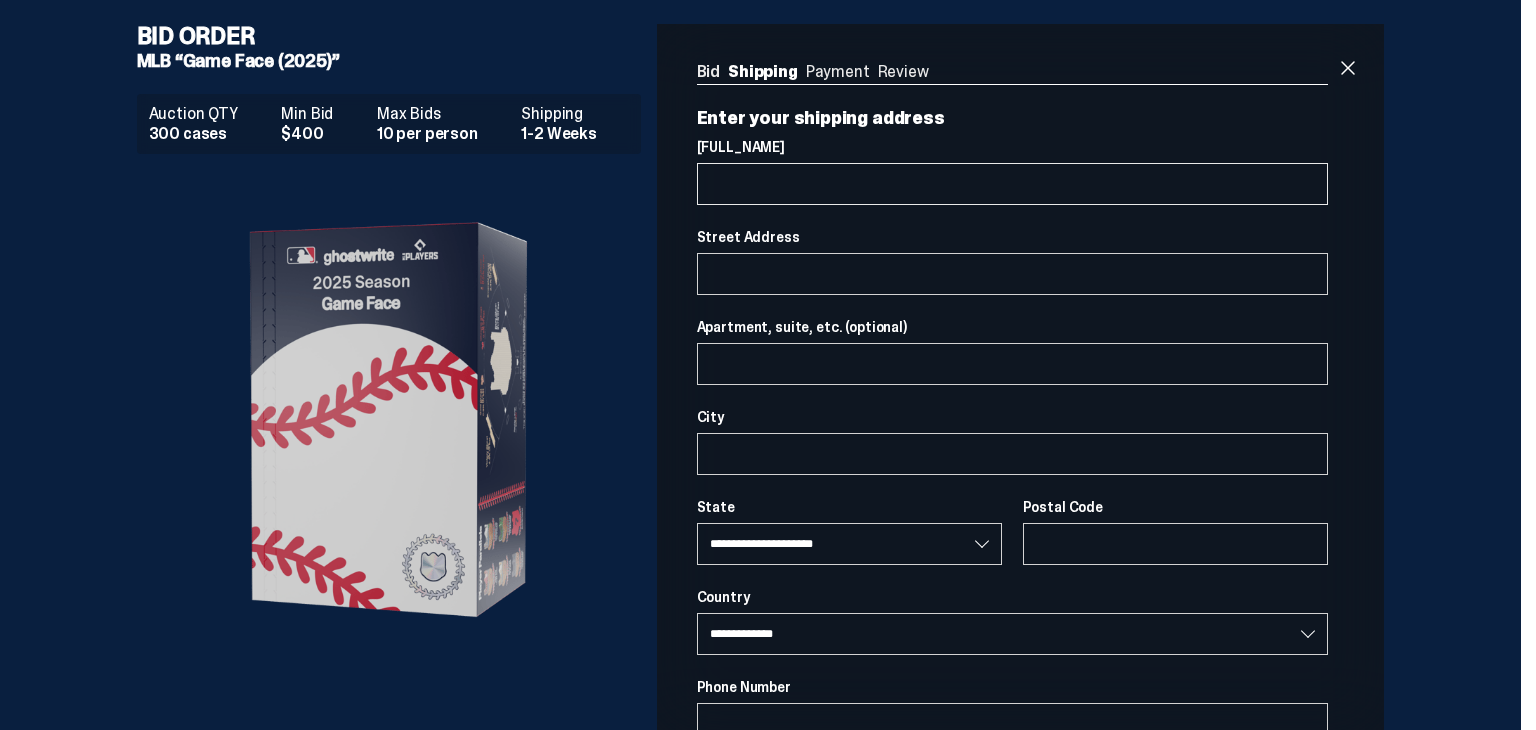 click on "[FULL_NAME]" at bounding box center (1013, 184) 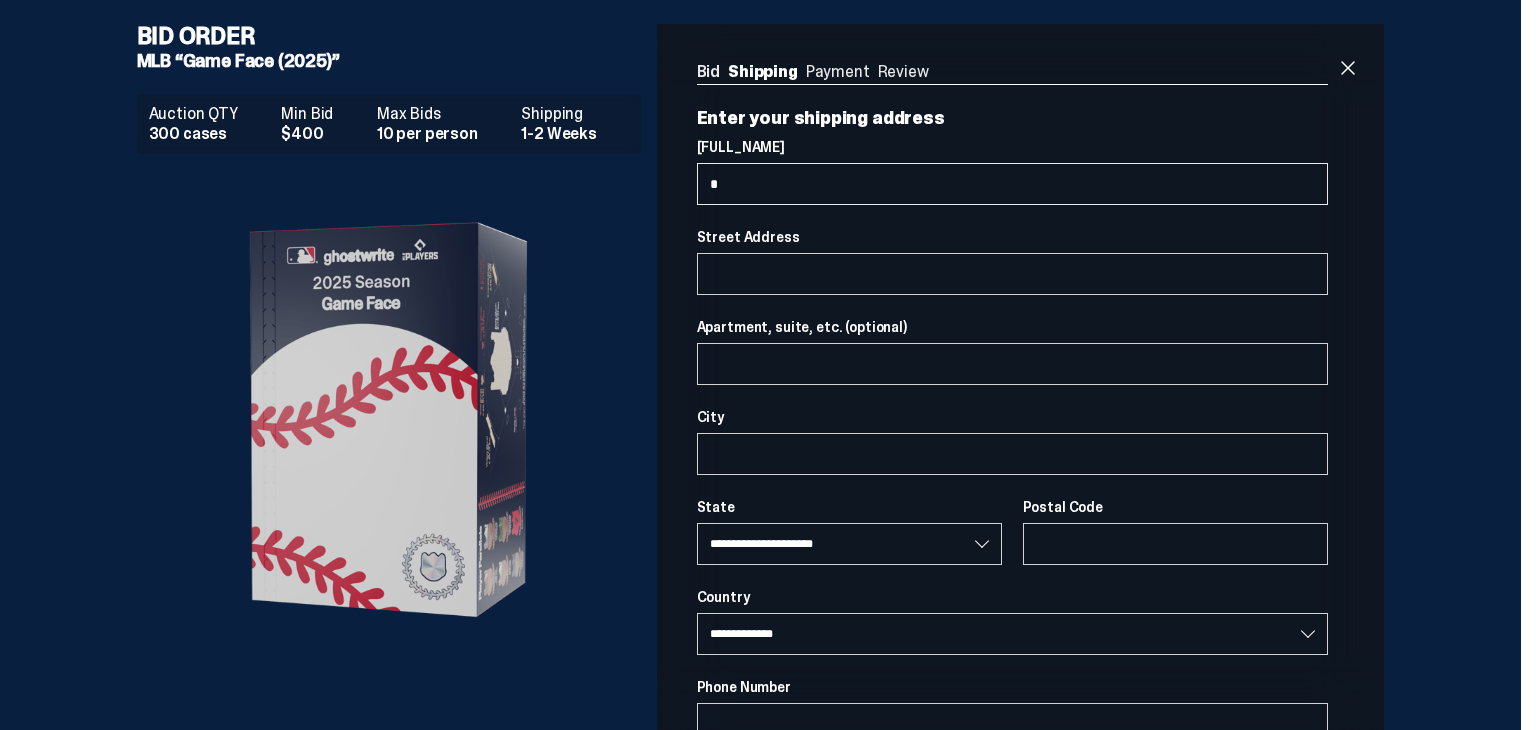 type on "**" 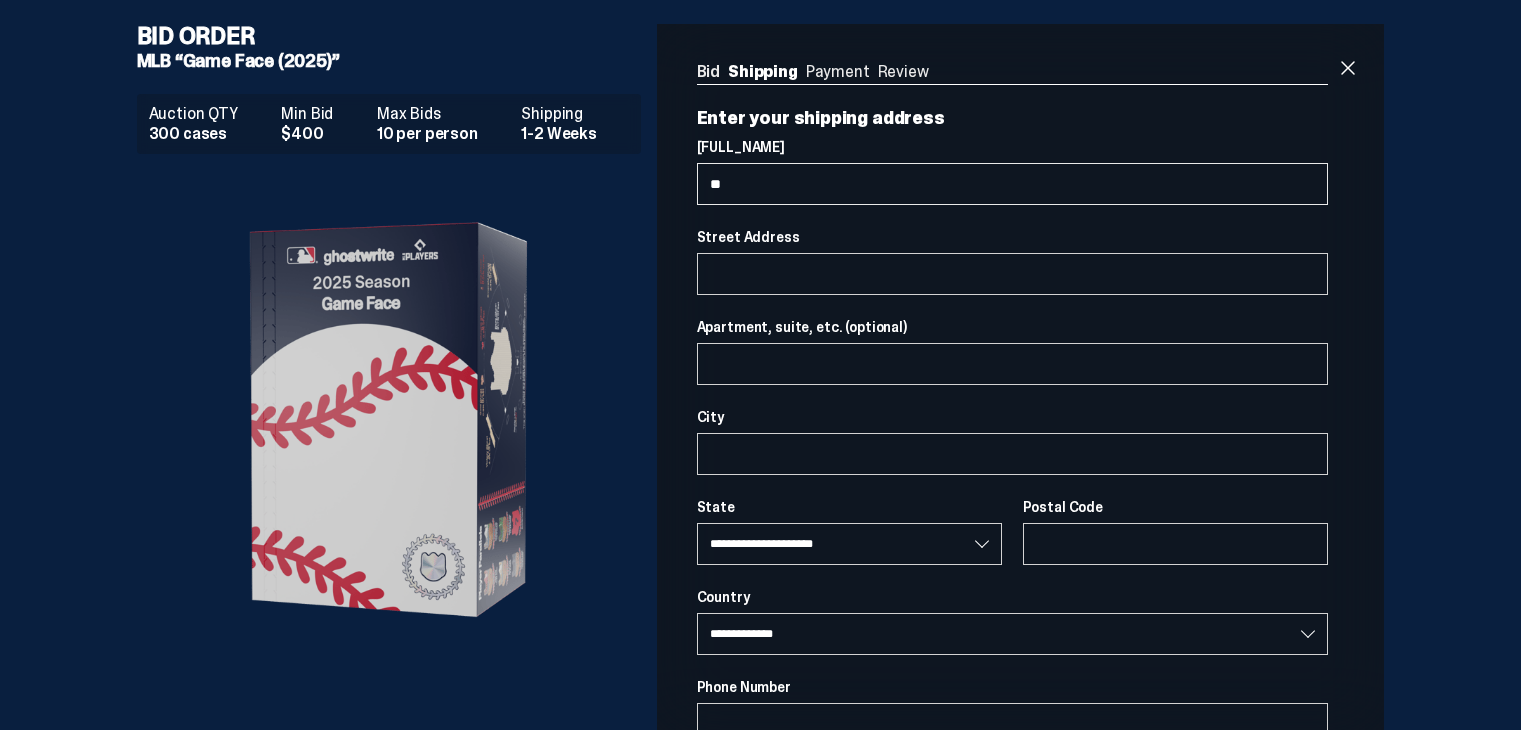 select 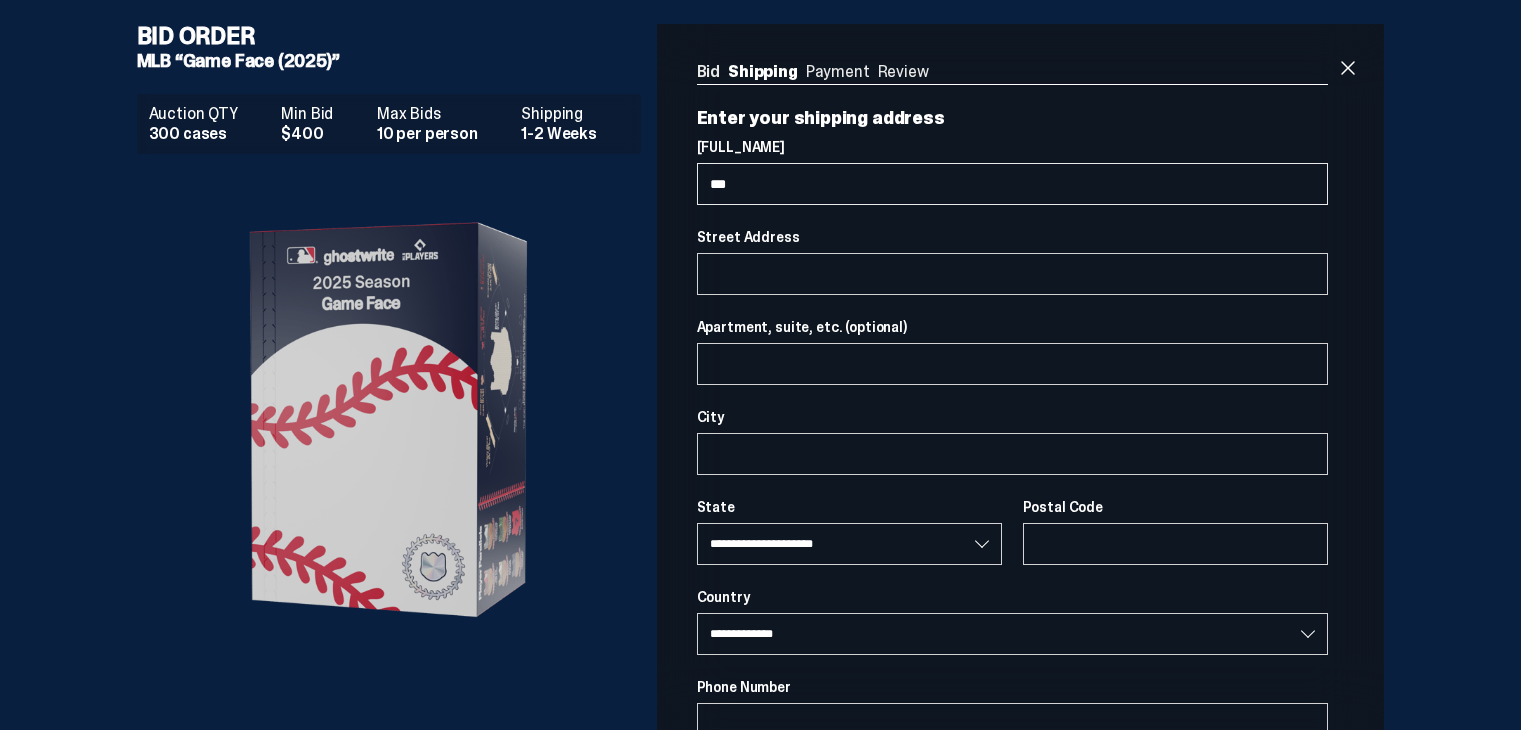 select 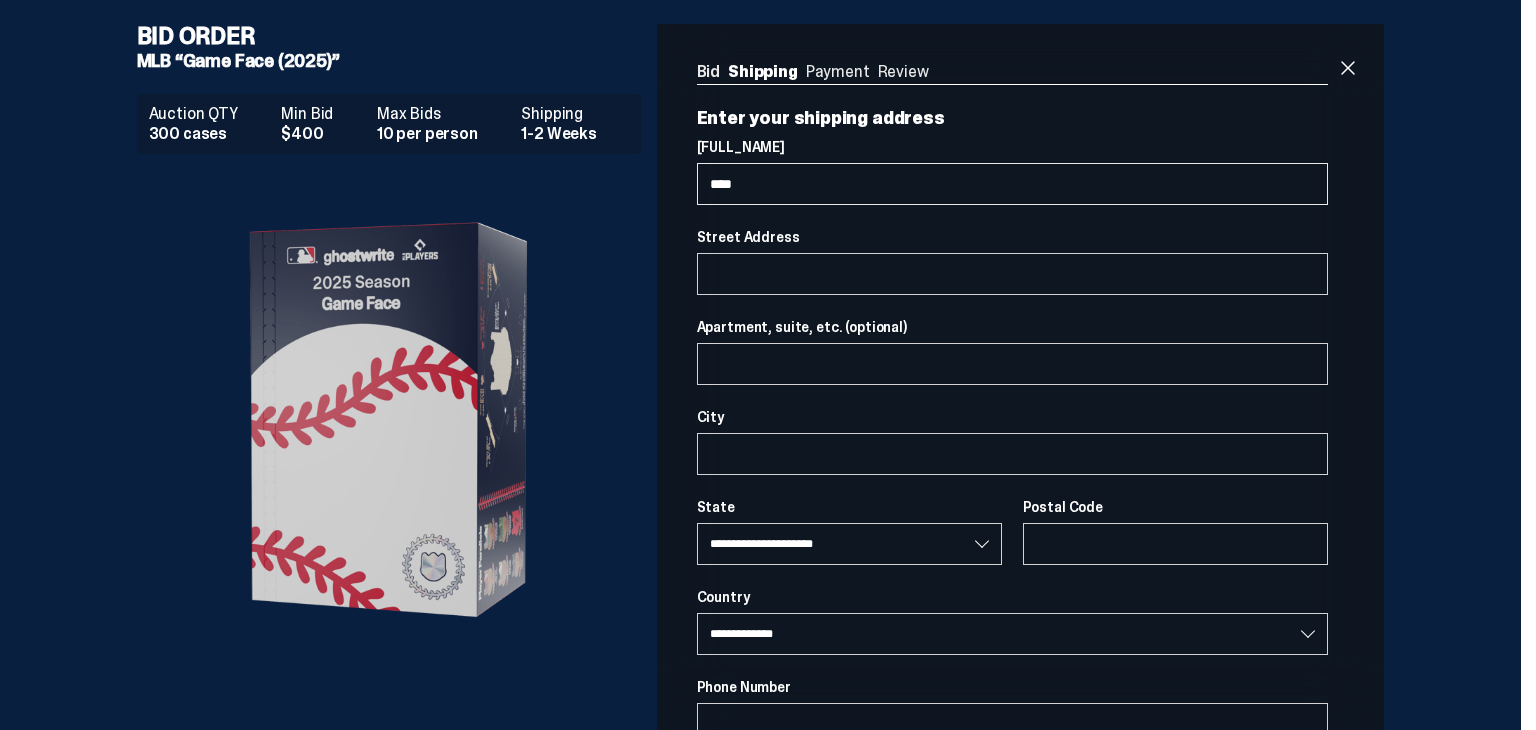 select 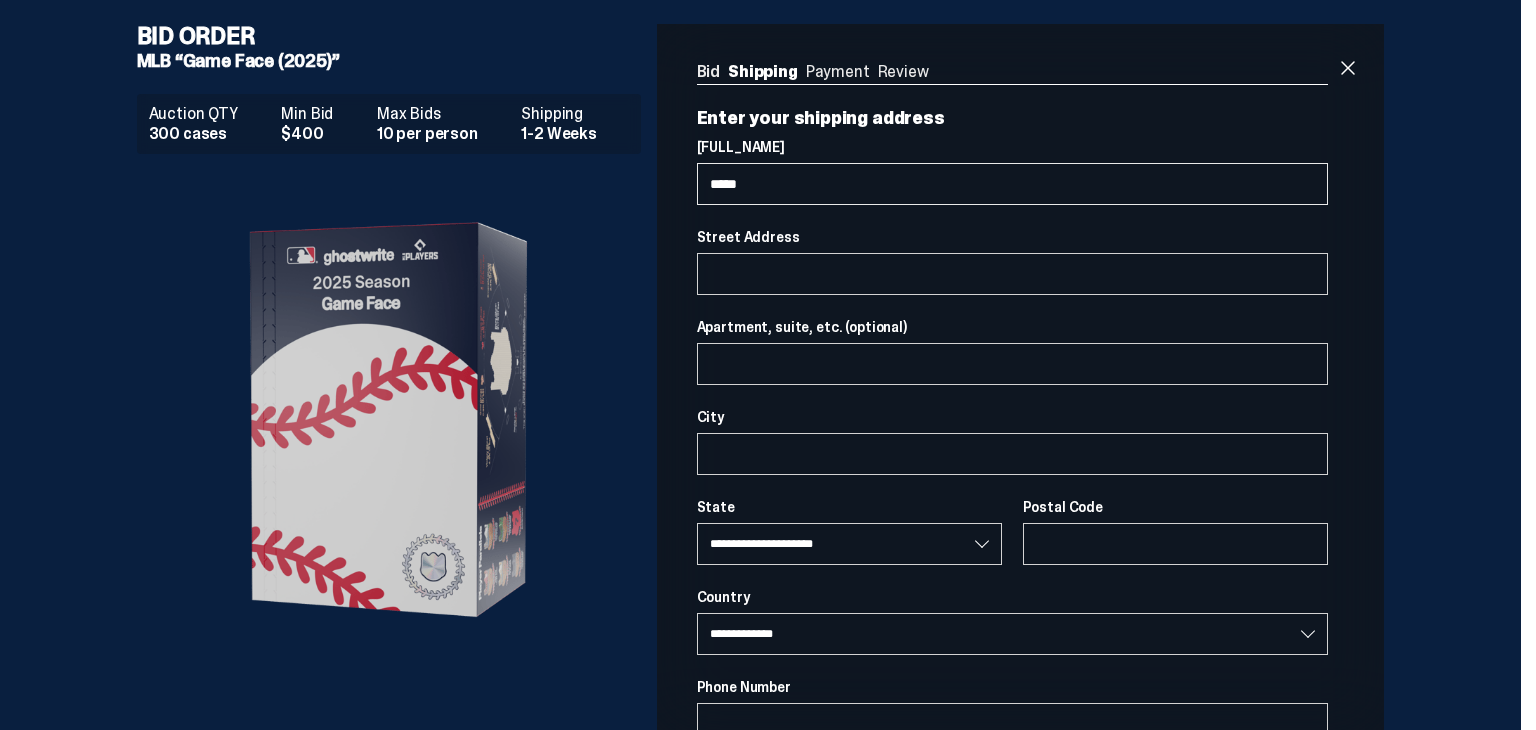 select 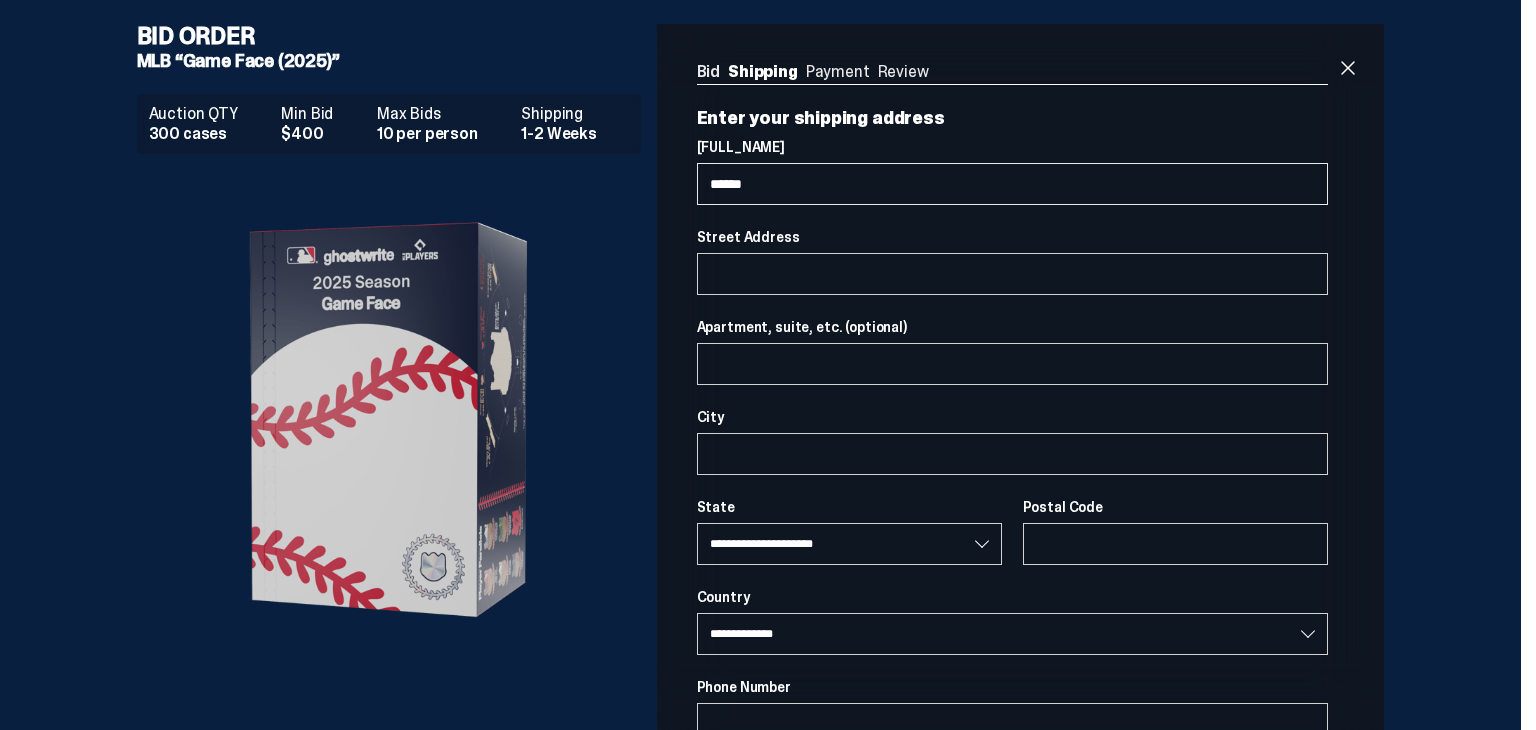 type on "*******" 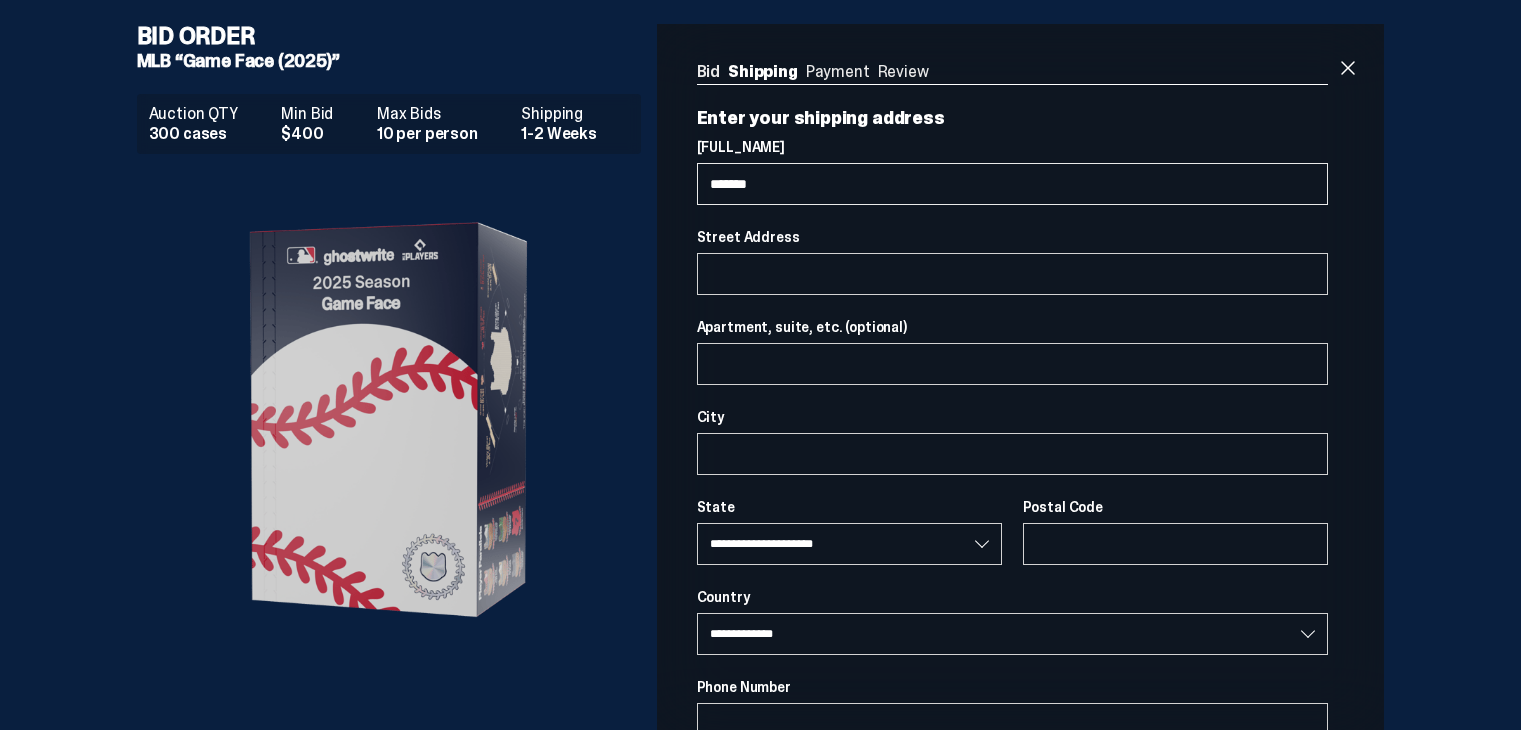 select 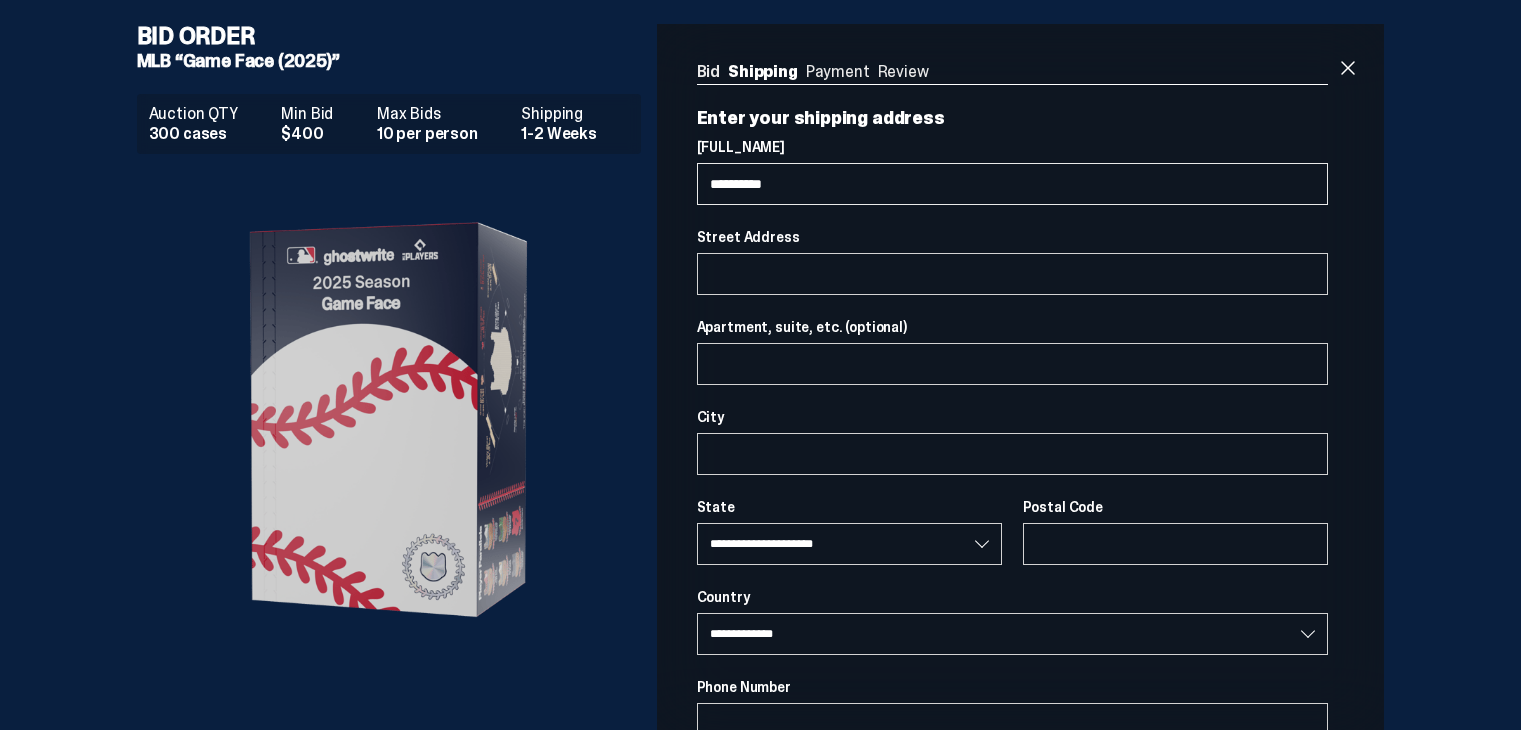 type on "**********" 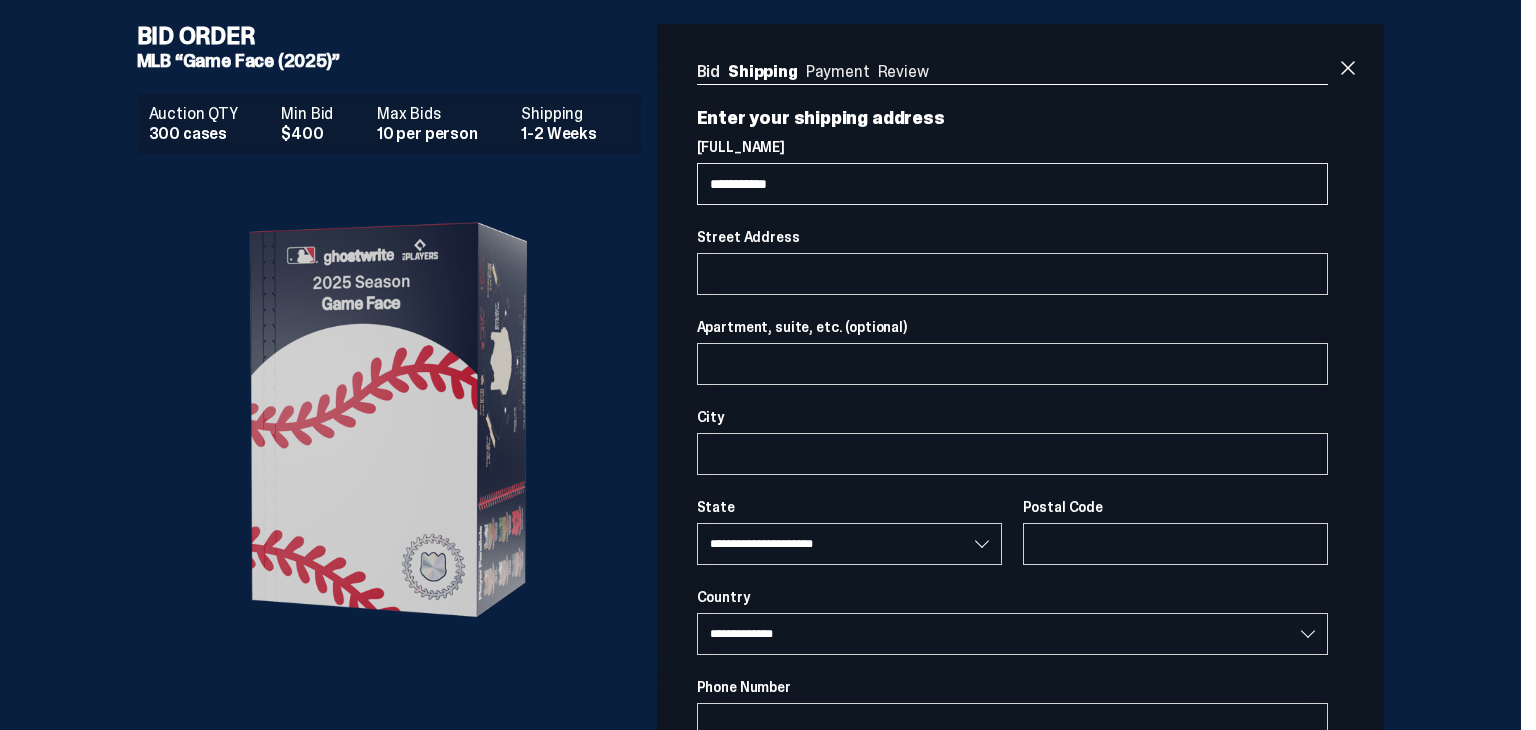 select 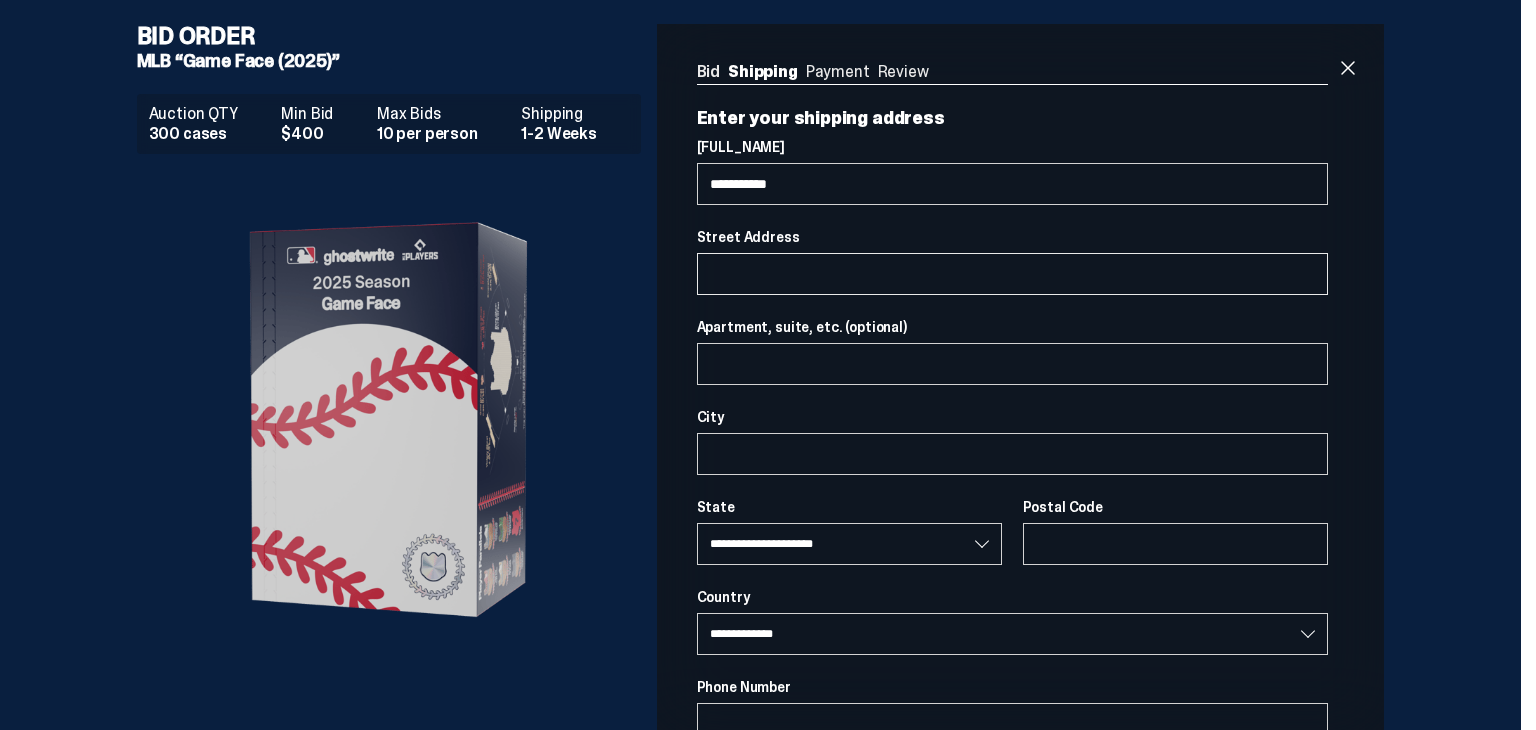 click on "Street Address" at bounding box center (1013, 274) 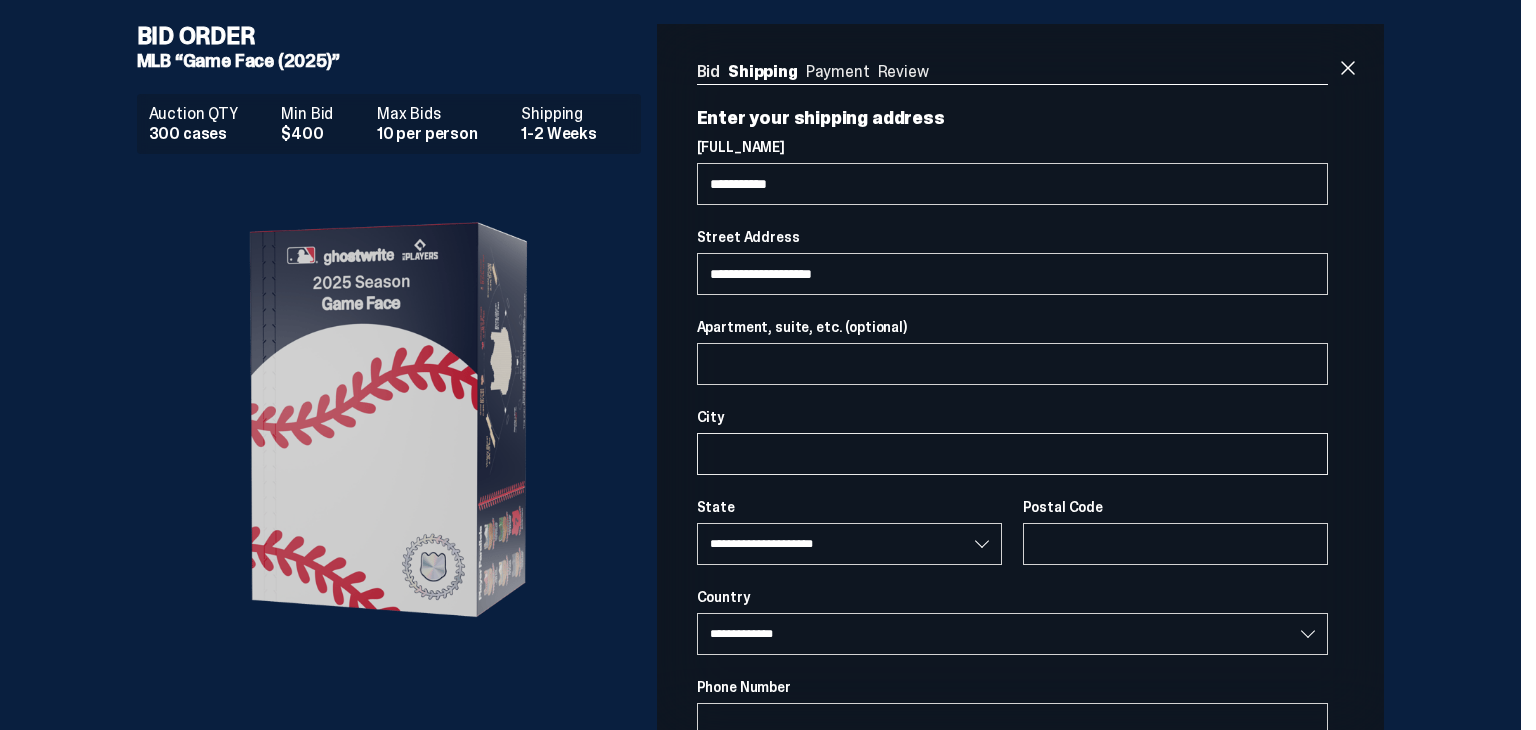 type on "**********" 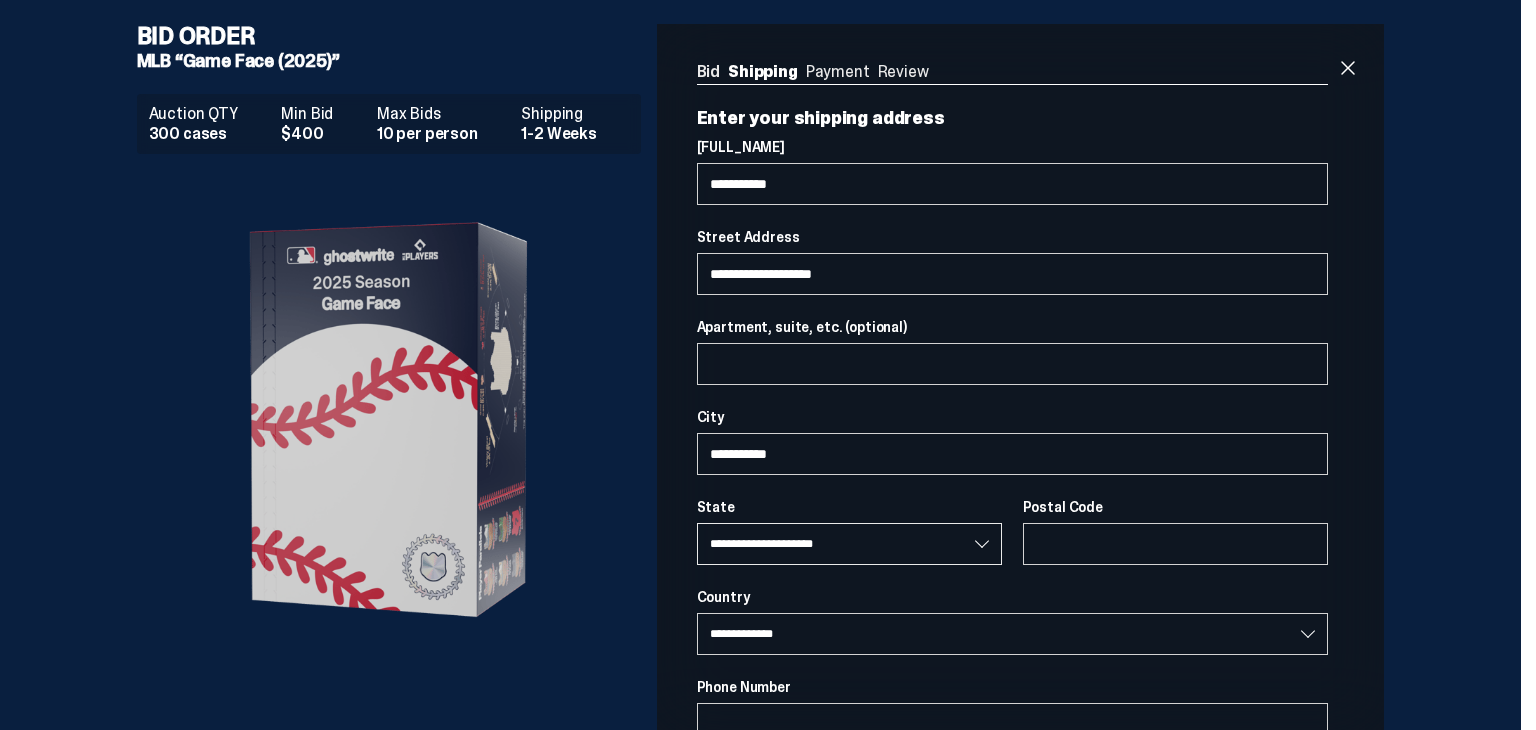 select on "**" 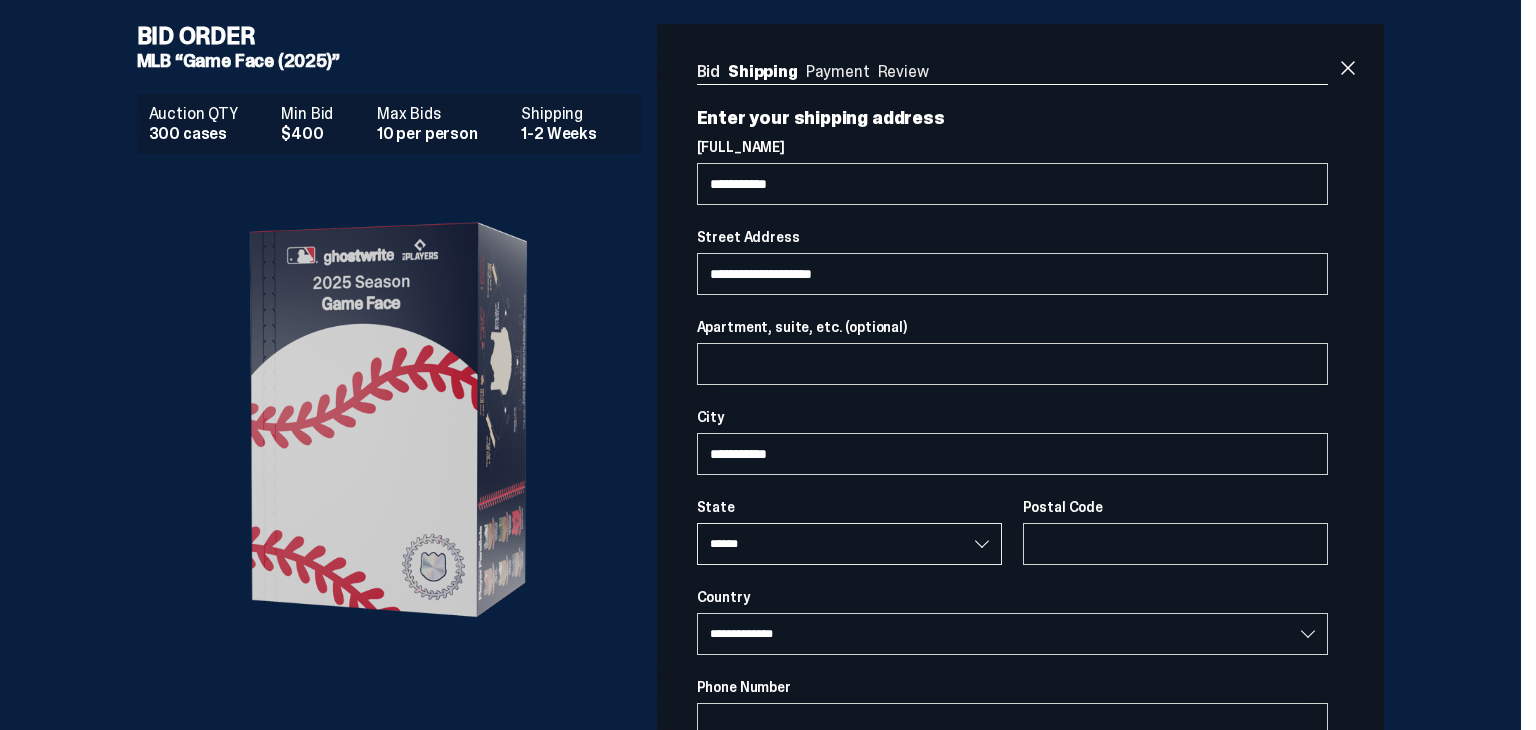 type on "*****" 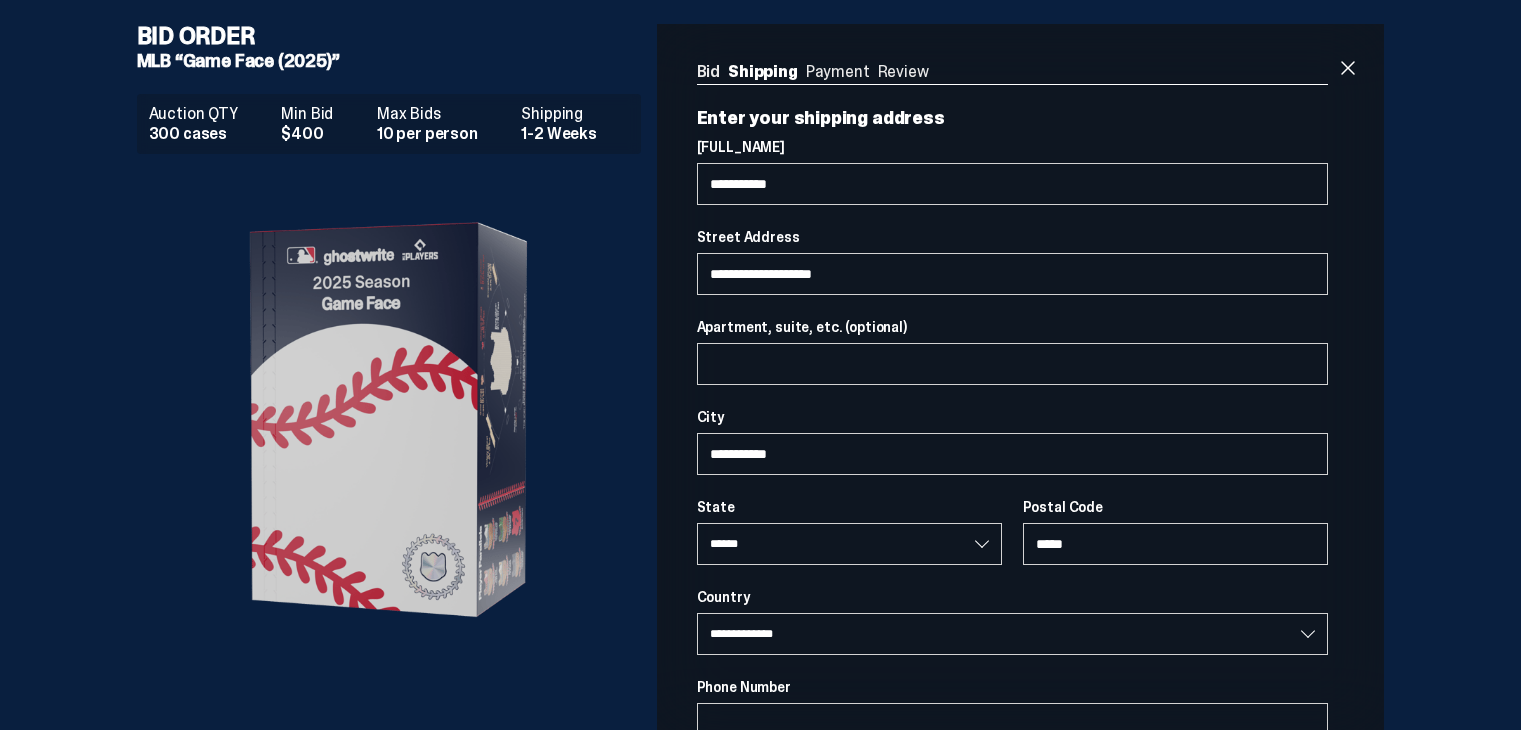 type on "**********" 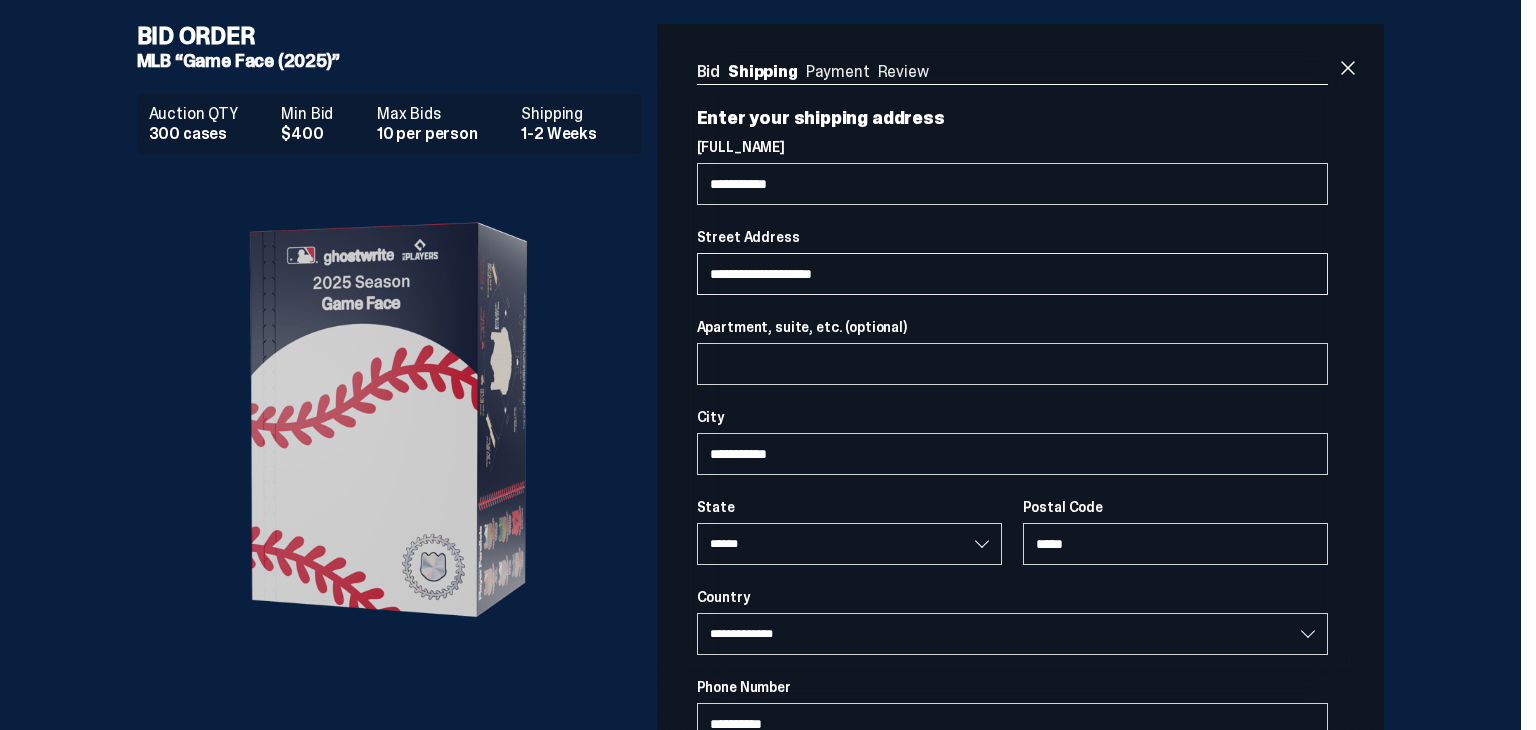 select on "**" 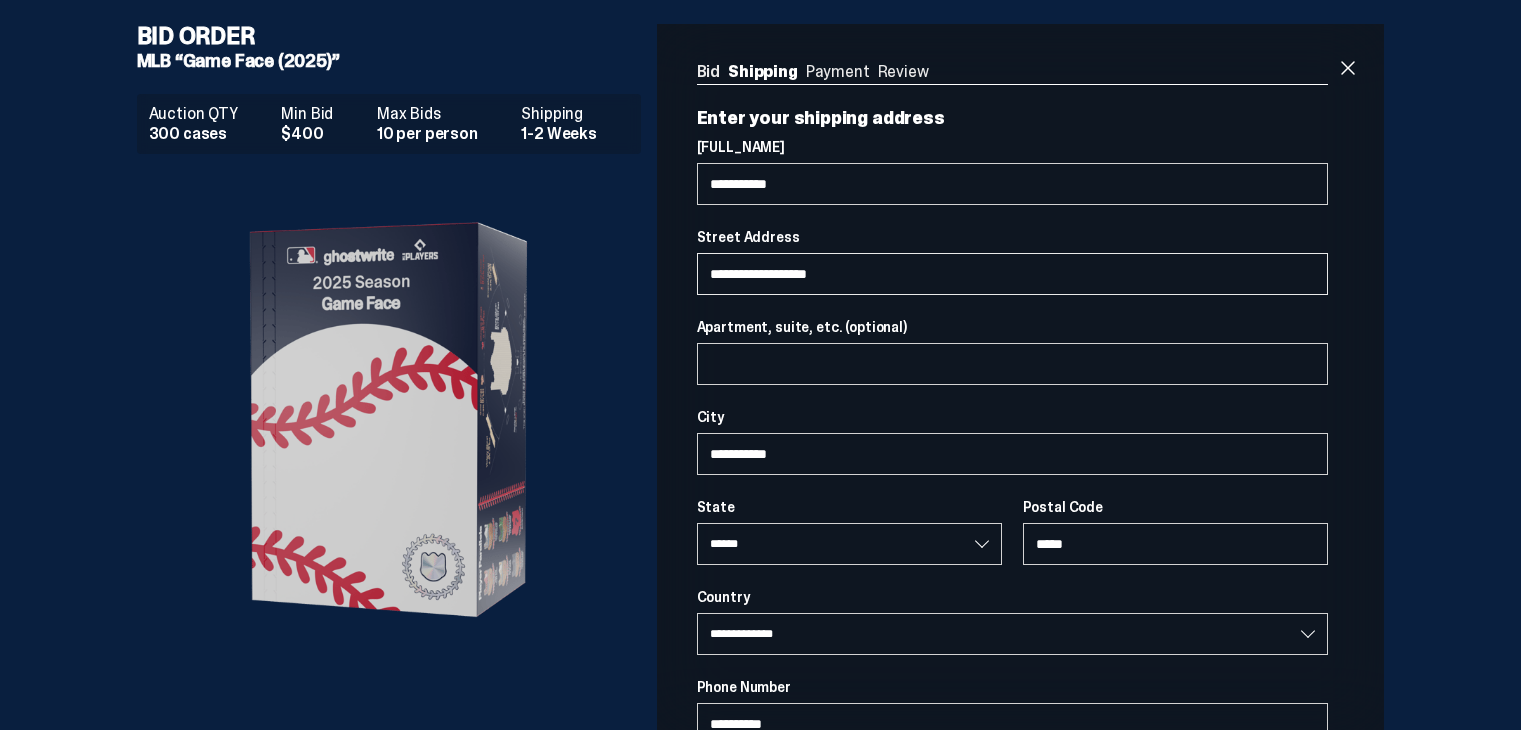 type on "**********" 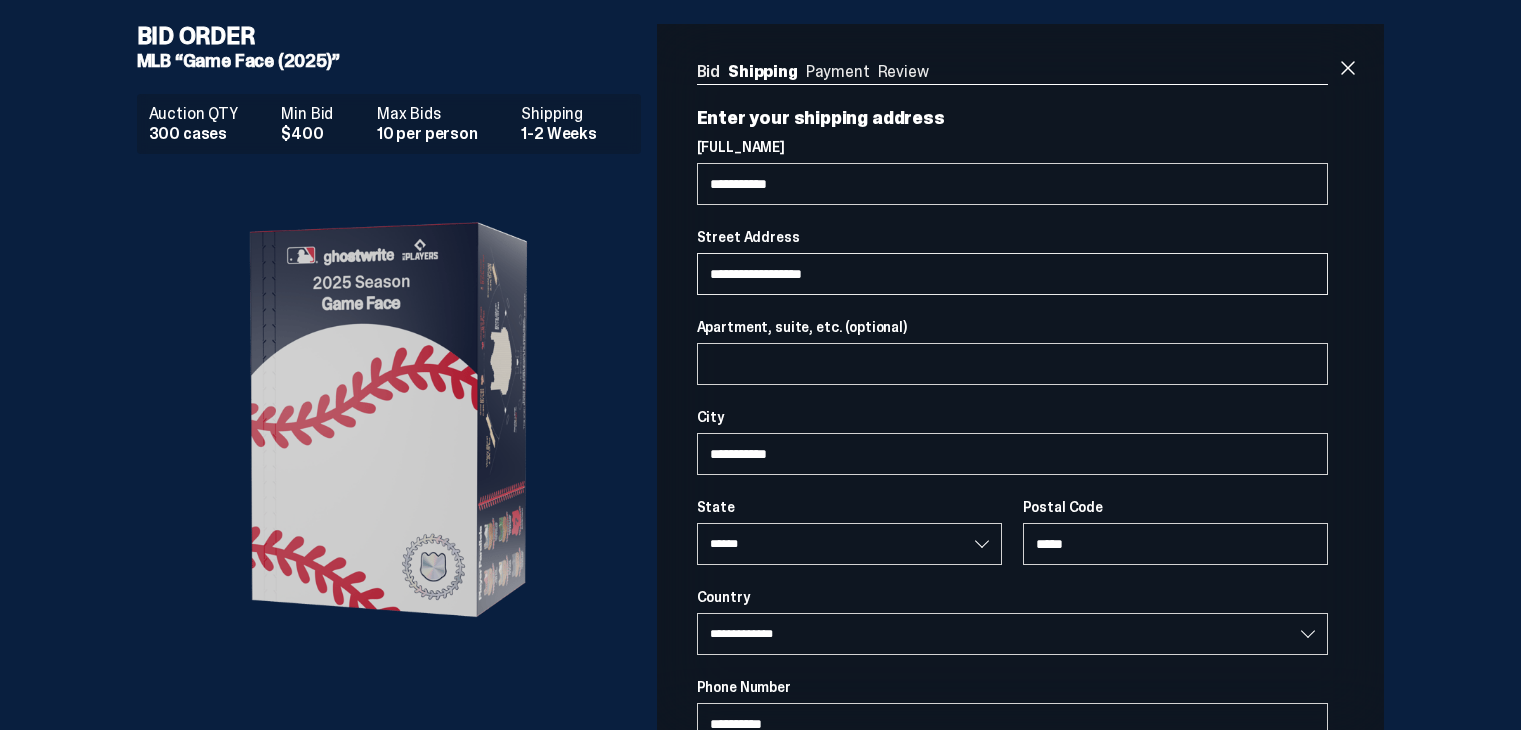 select on "**" 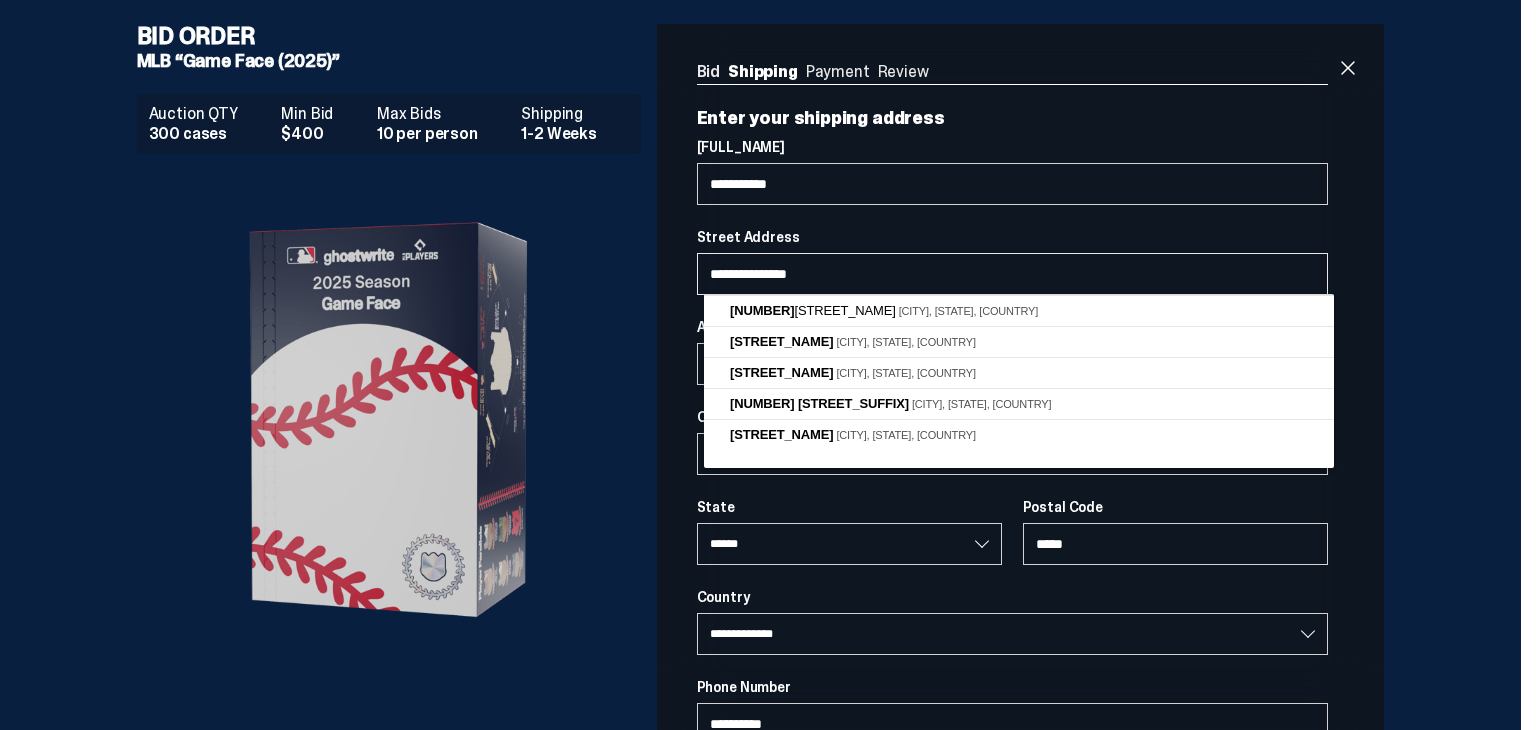 type on "**********" 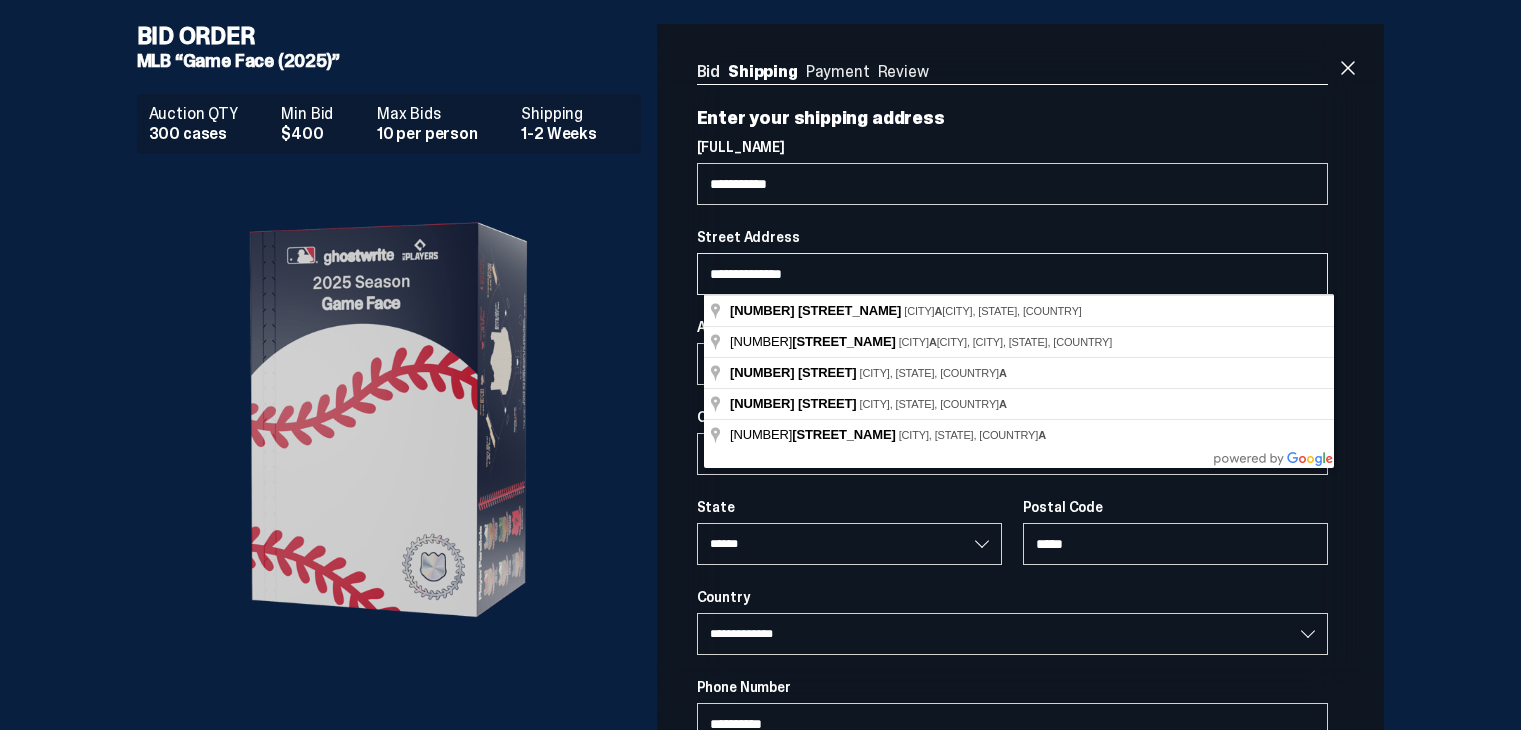 select on "**" 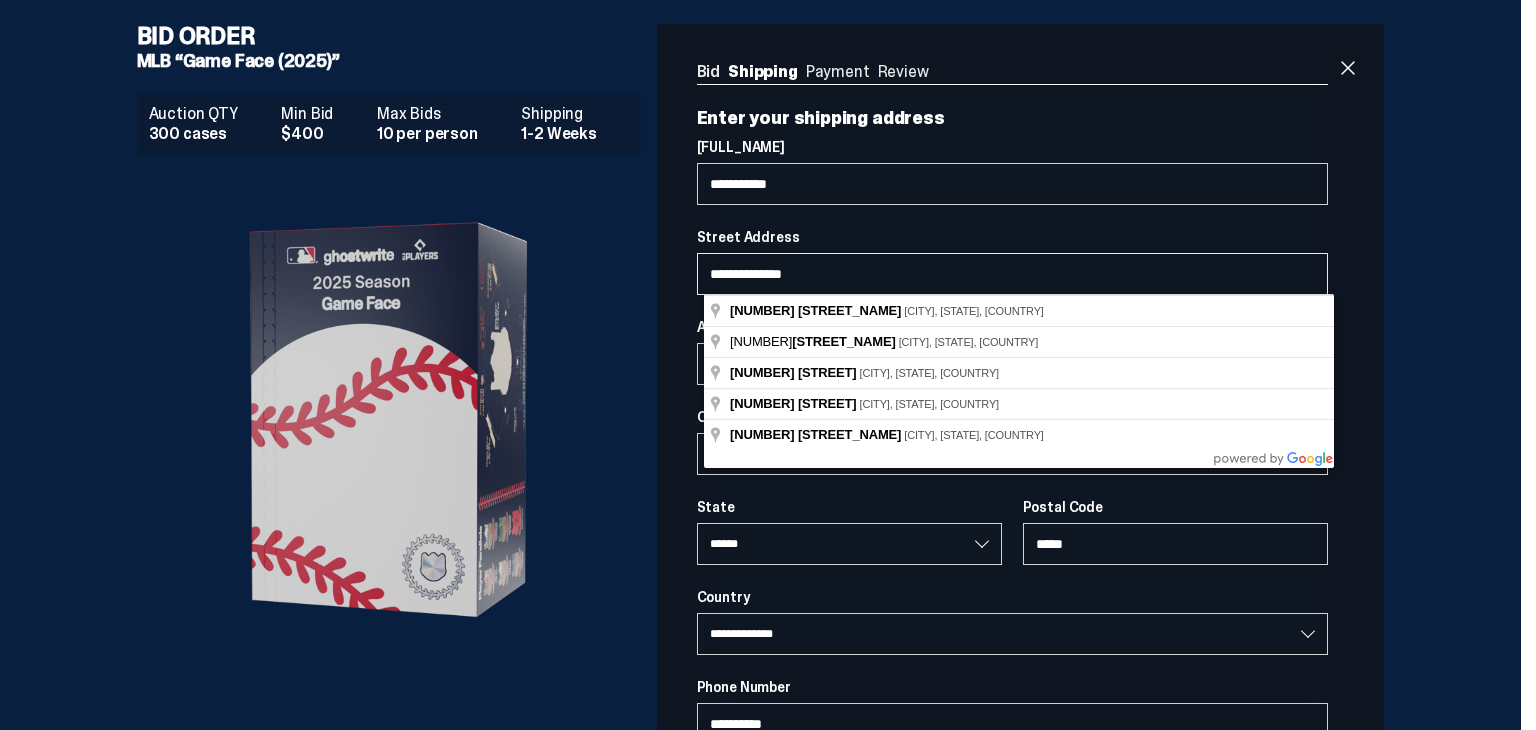 type on "**********" 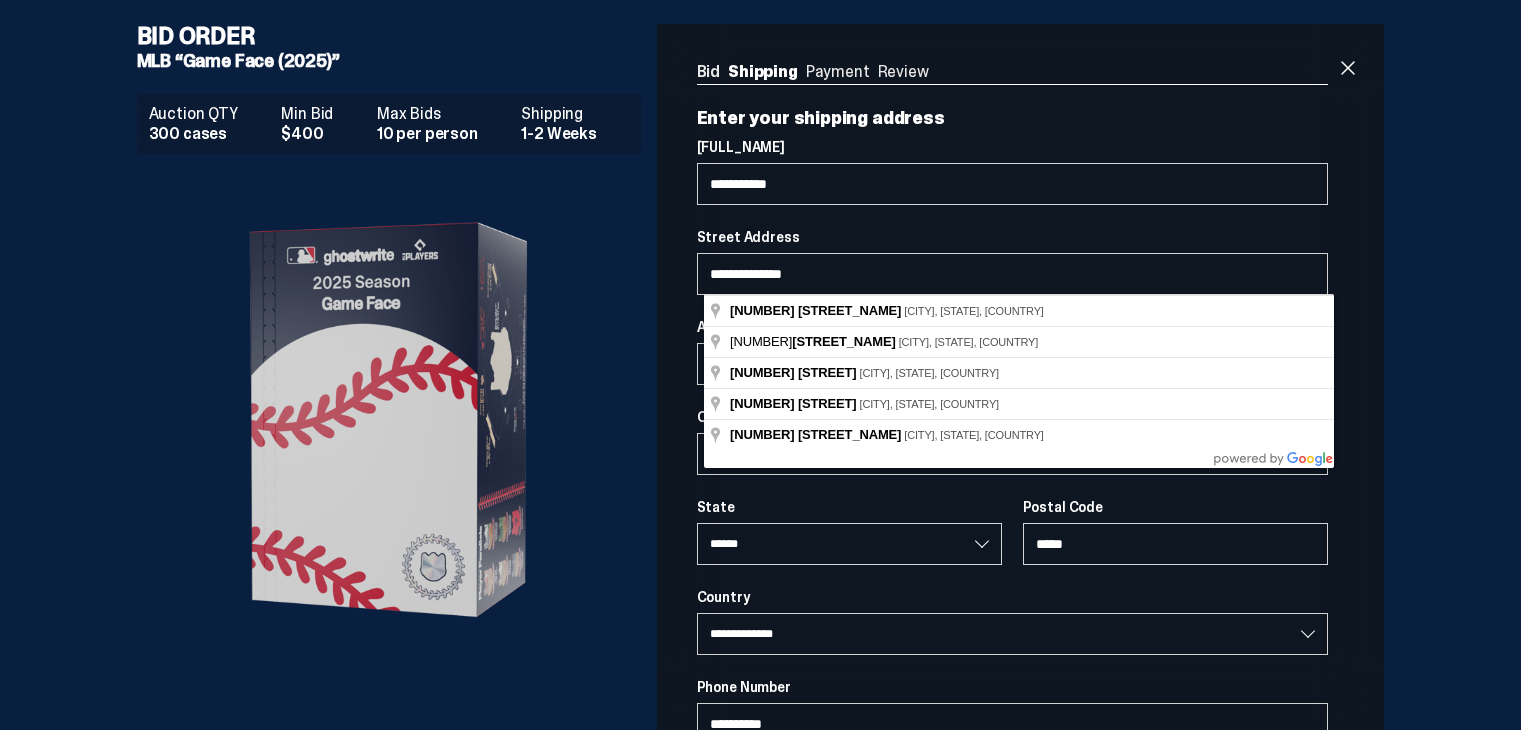 click on "Auction QTY
300 cases
Min Bid
$400
Max Bids
10 per person
Shipping
1-2 Weeks" at bounding box center (397, 593) 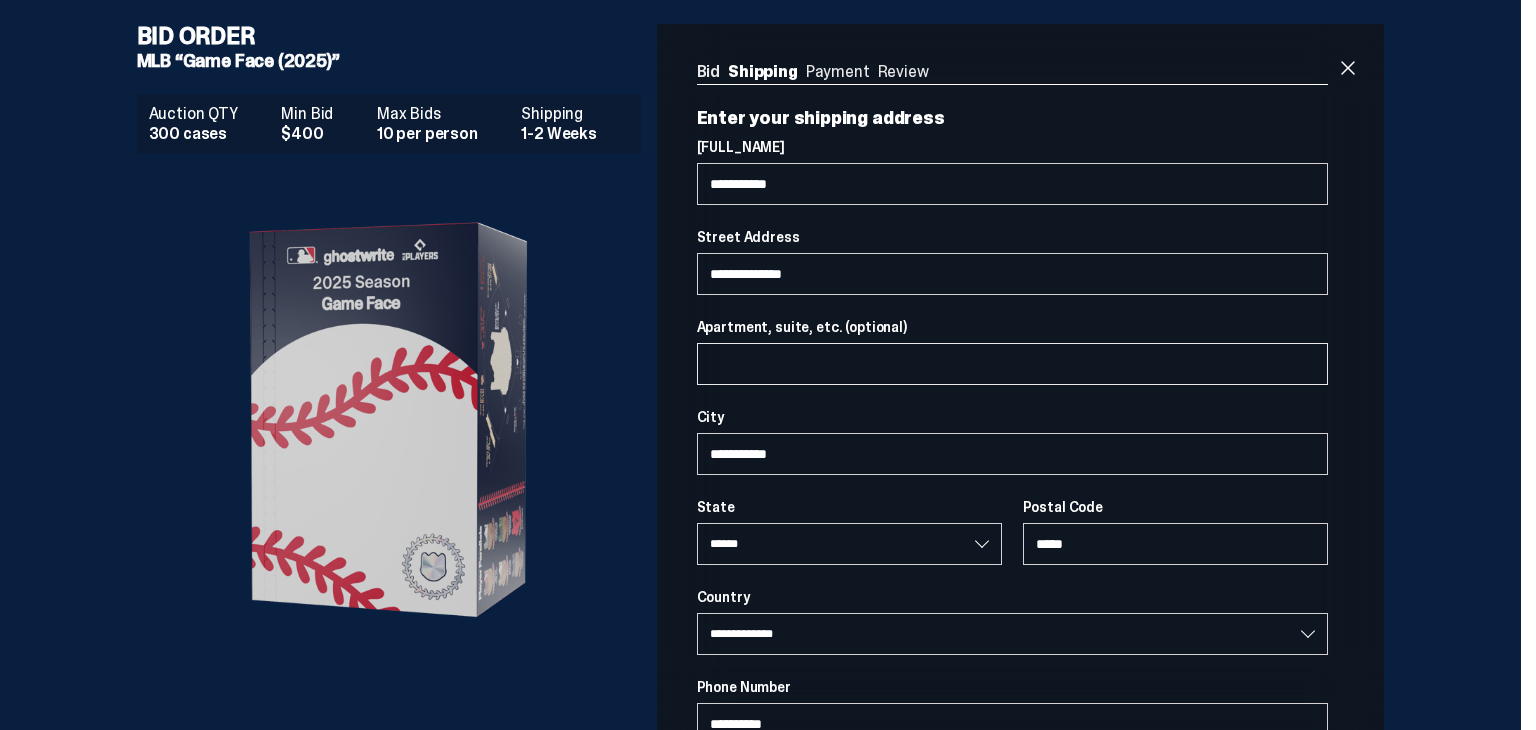 click on "Apartment, suite, etc. (optional)" at bounding box center (1013, 364) 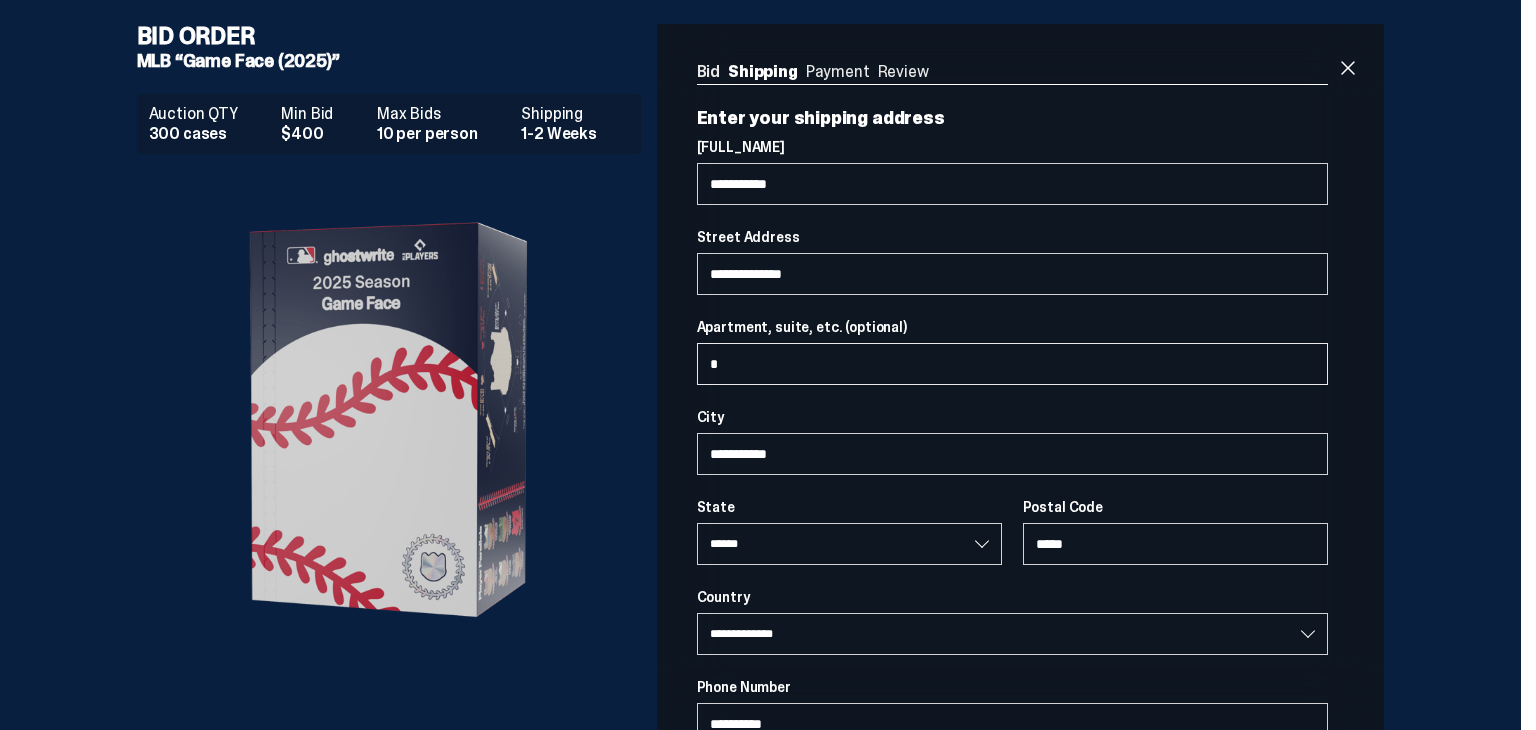 type on "**" 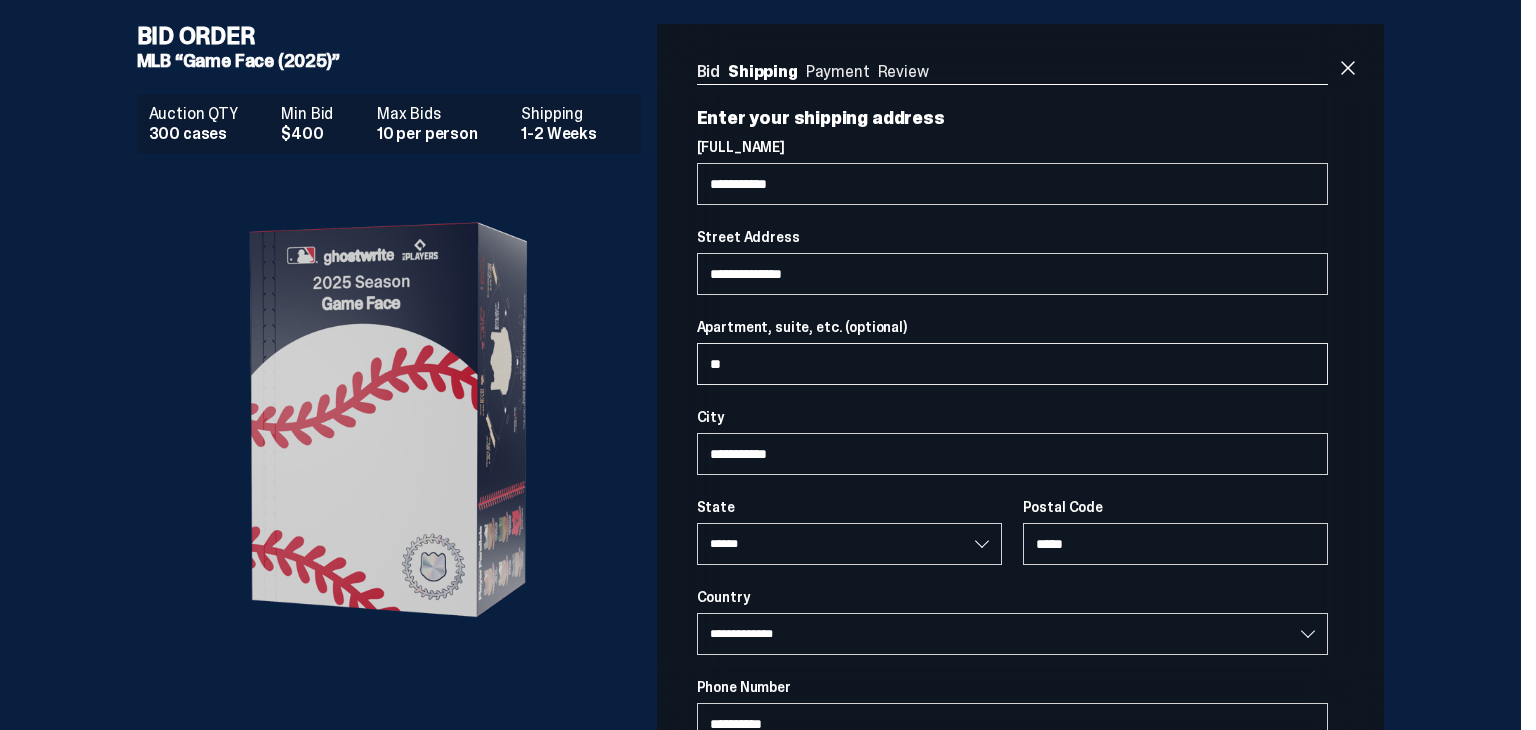 select on "**" 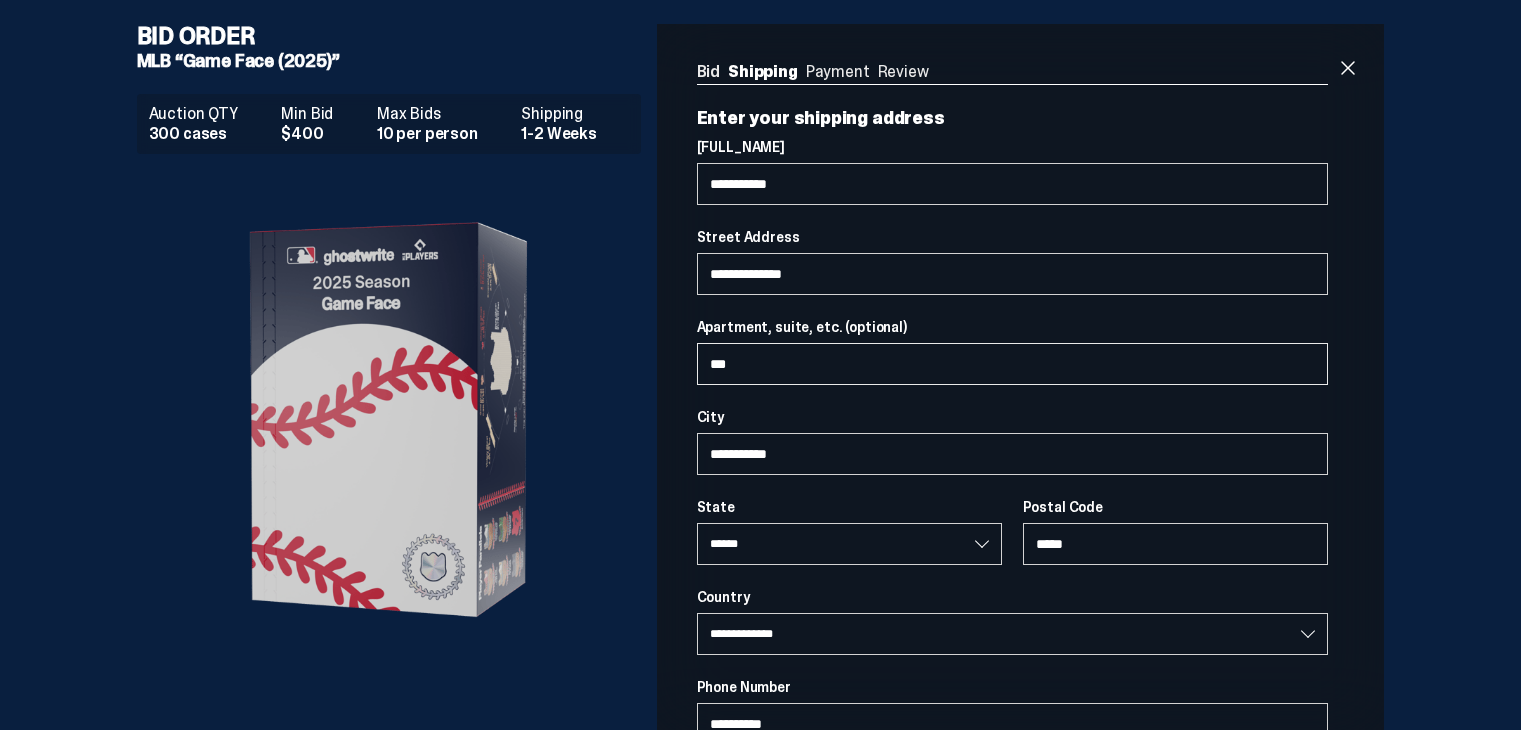 select on "**" 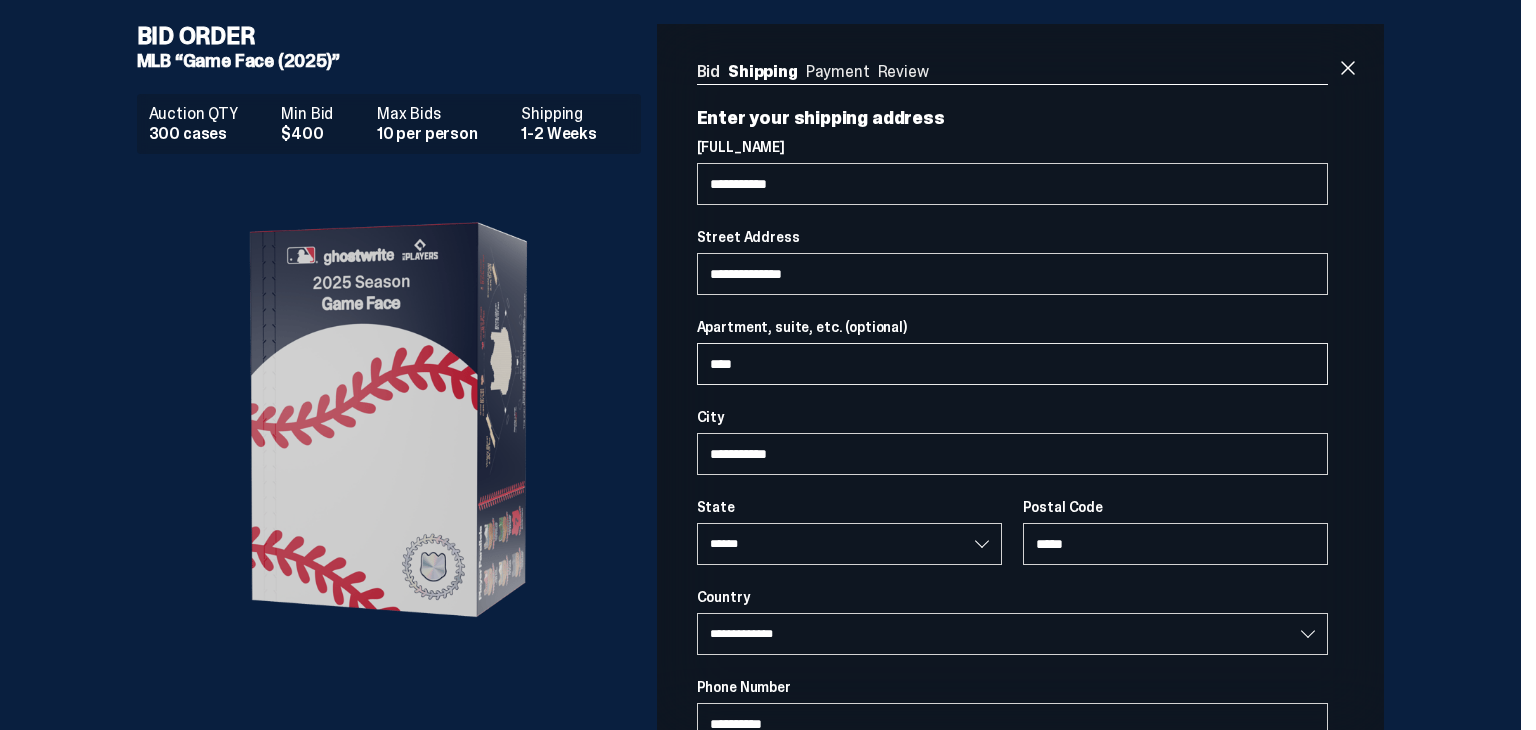 select on "**" 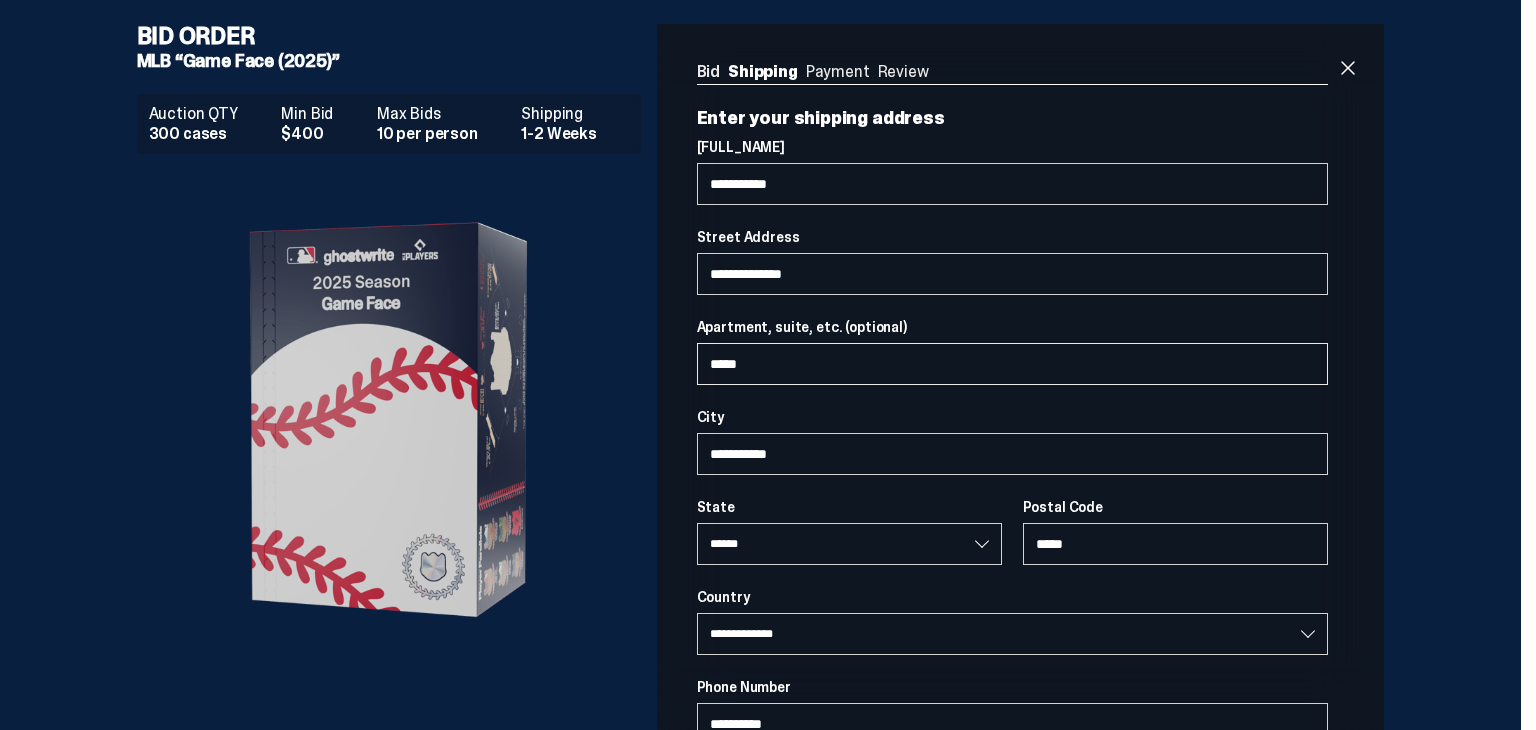 select on "**" 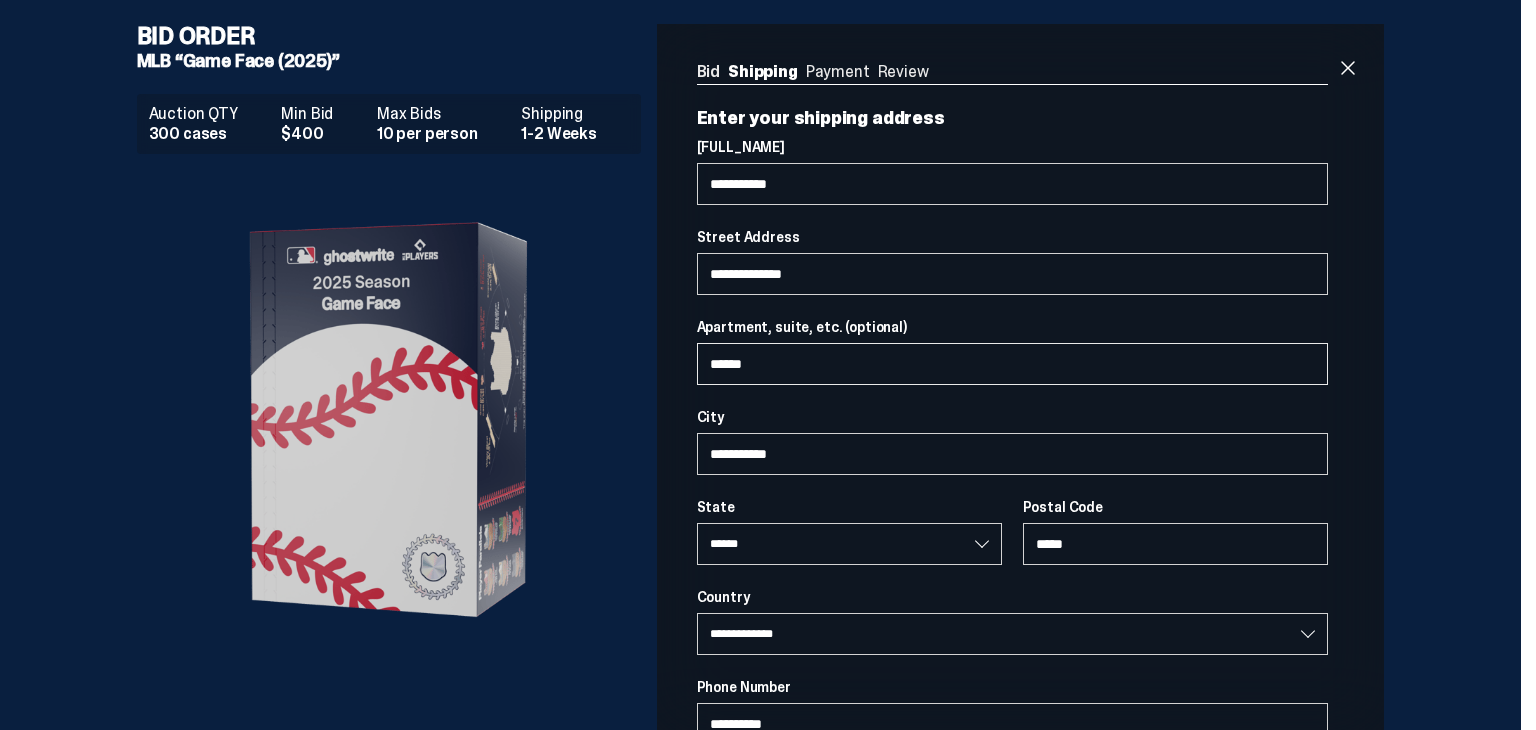 select on "**" 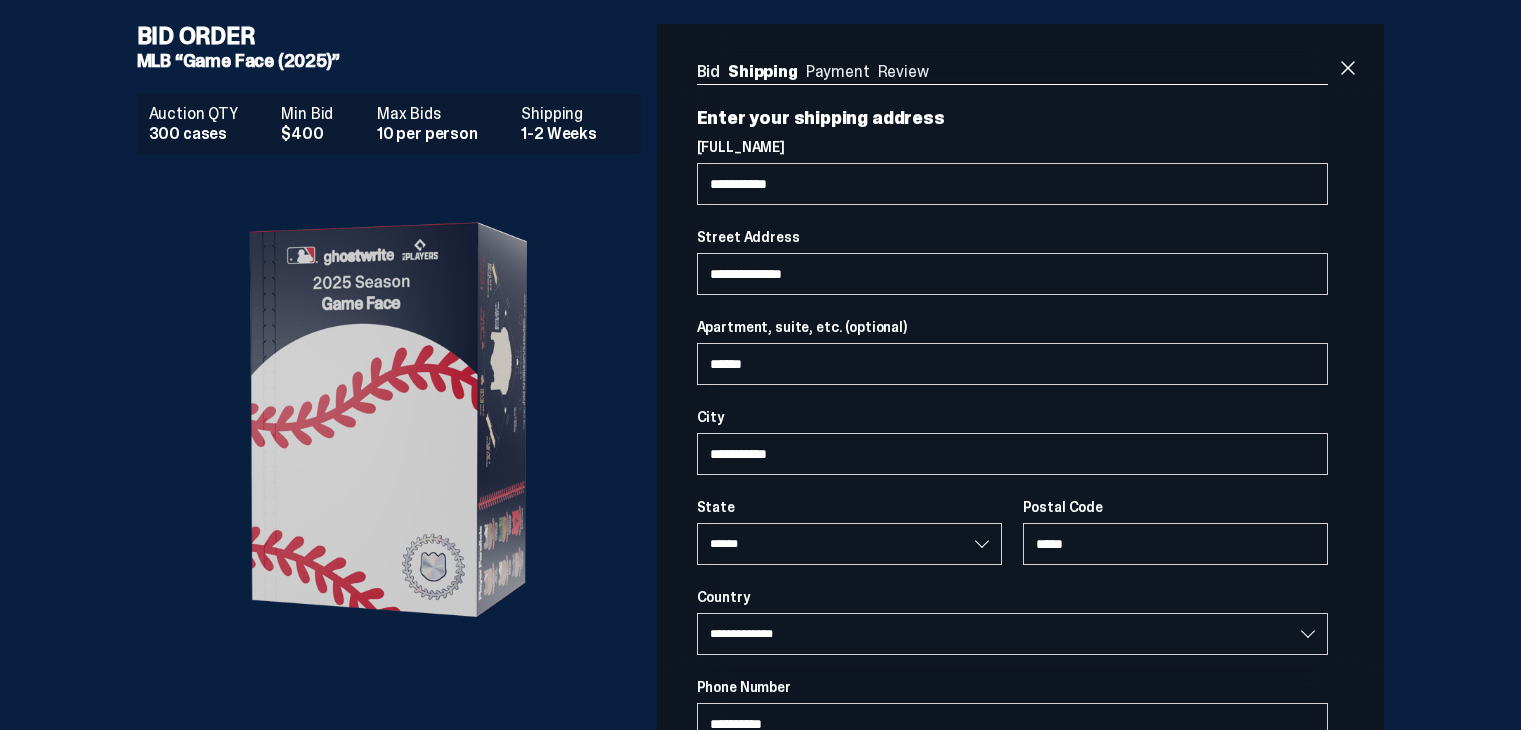 click on "Bid Order
MLB “Game Face (2025)”
Auction QTY
300 cases
Min Bid
$400
Max Bids
10 per person
Shipping
1-2 Weeks
Bid
Shipping
Payment
Review
Auction QTY
300 cases
Min Bid
$400
Max Bids" at bounding box center [760, 519] 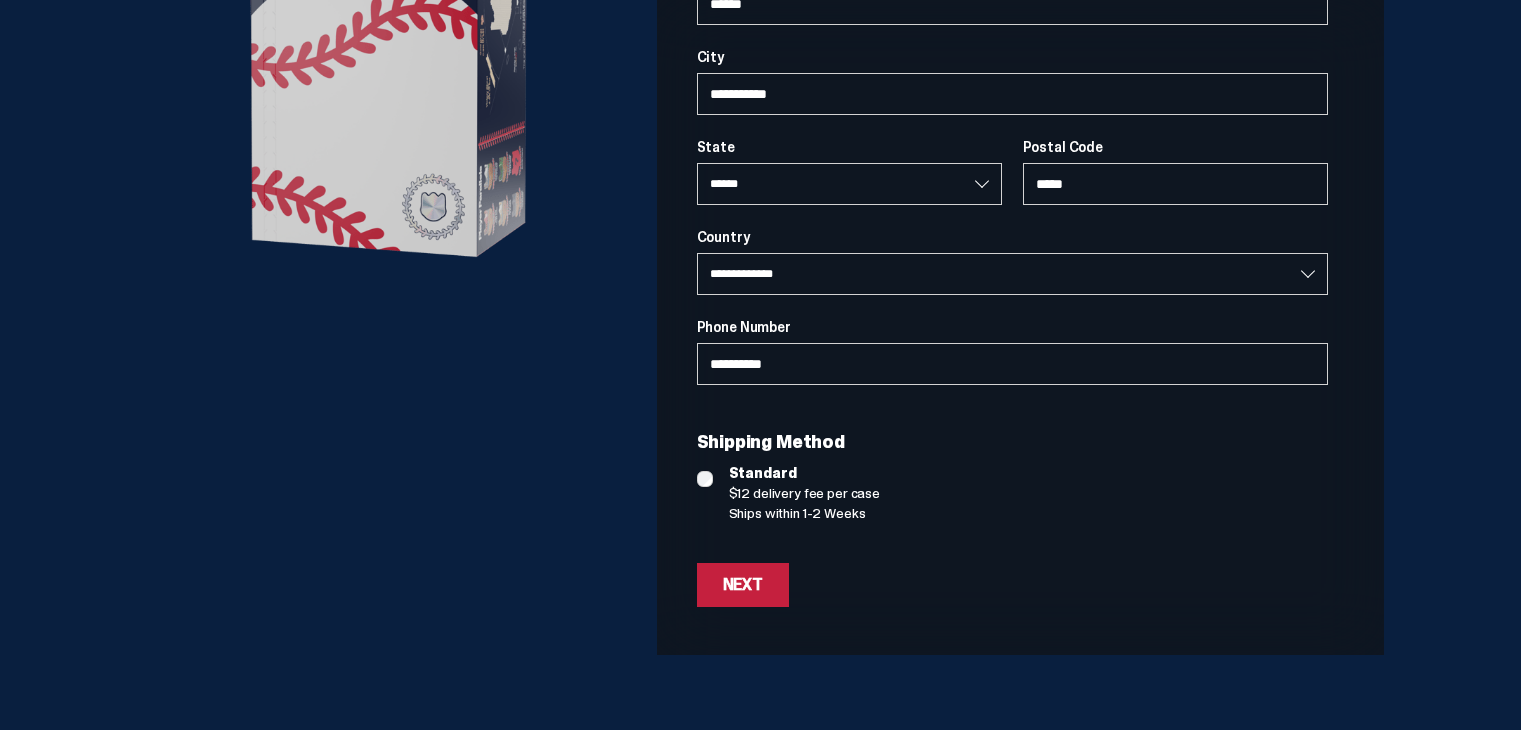 scroll, scrollTop: 368, scrollLeft: 0, axis: vertical 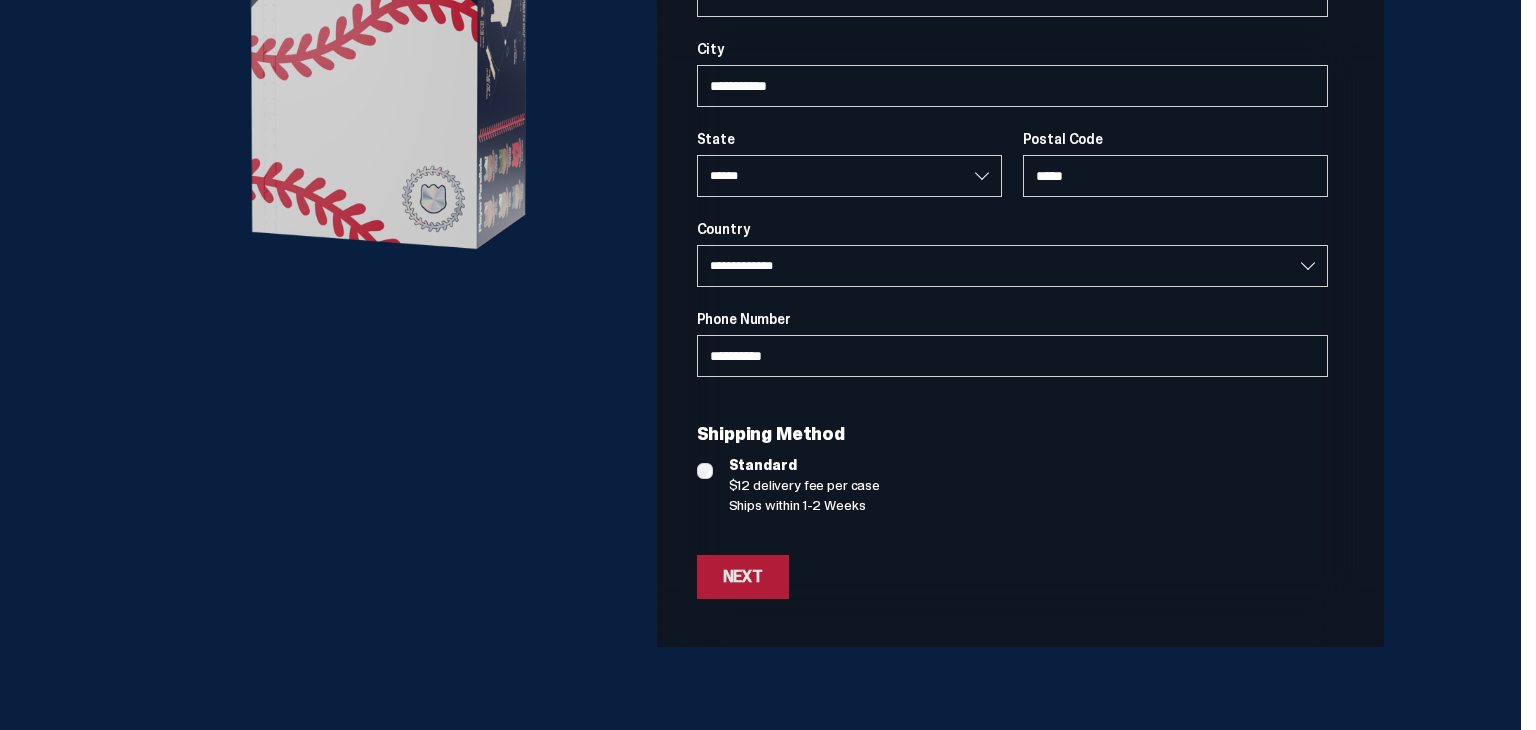 click on "Next" at bounding box center (743, 577) 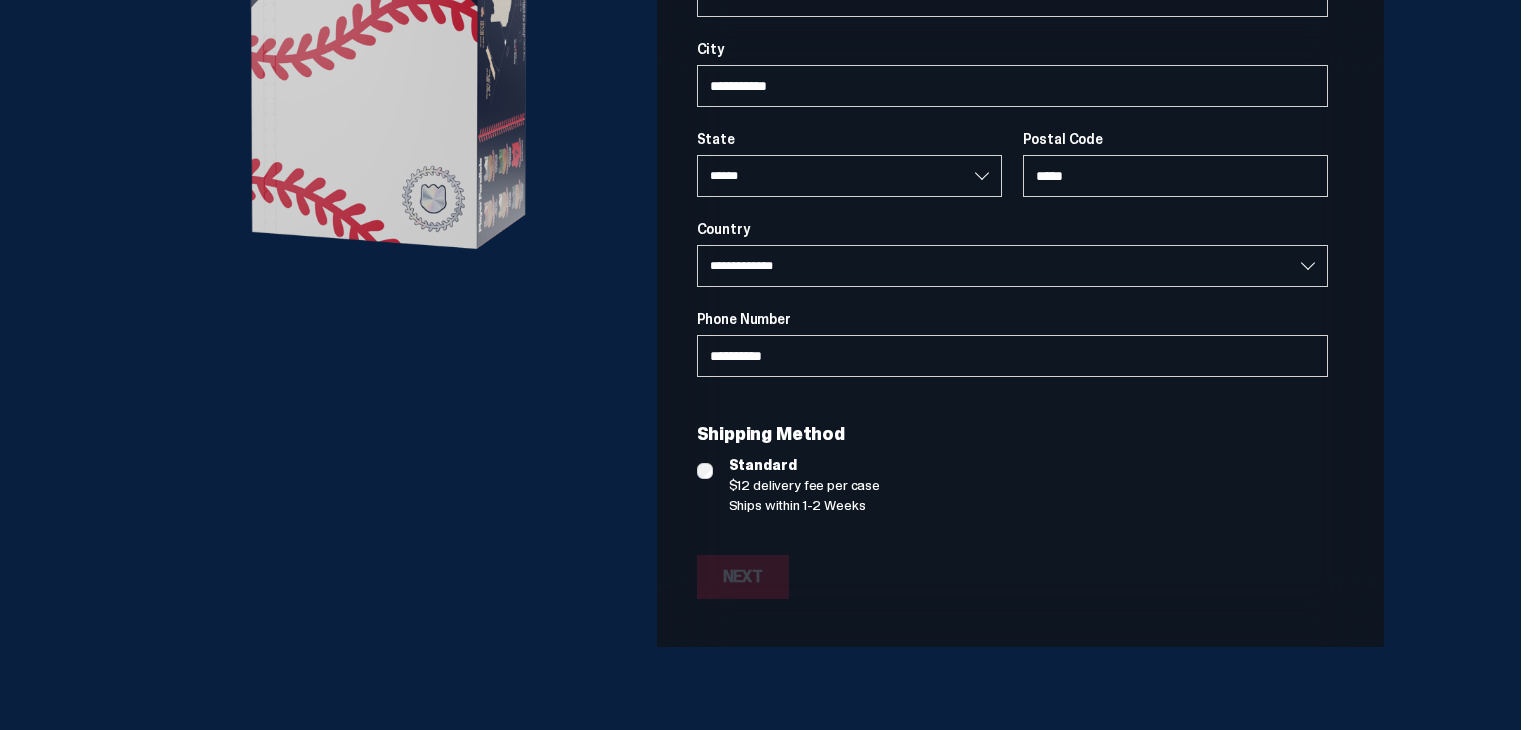 scroll, scrollTop: 26, scrollLeft: 0, axis: vertical 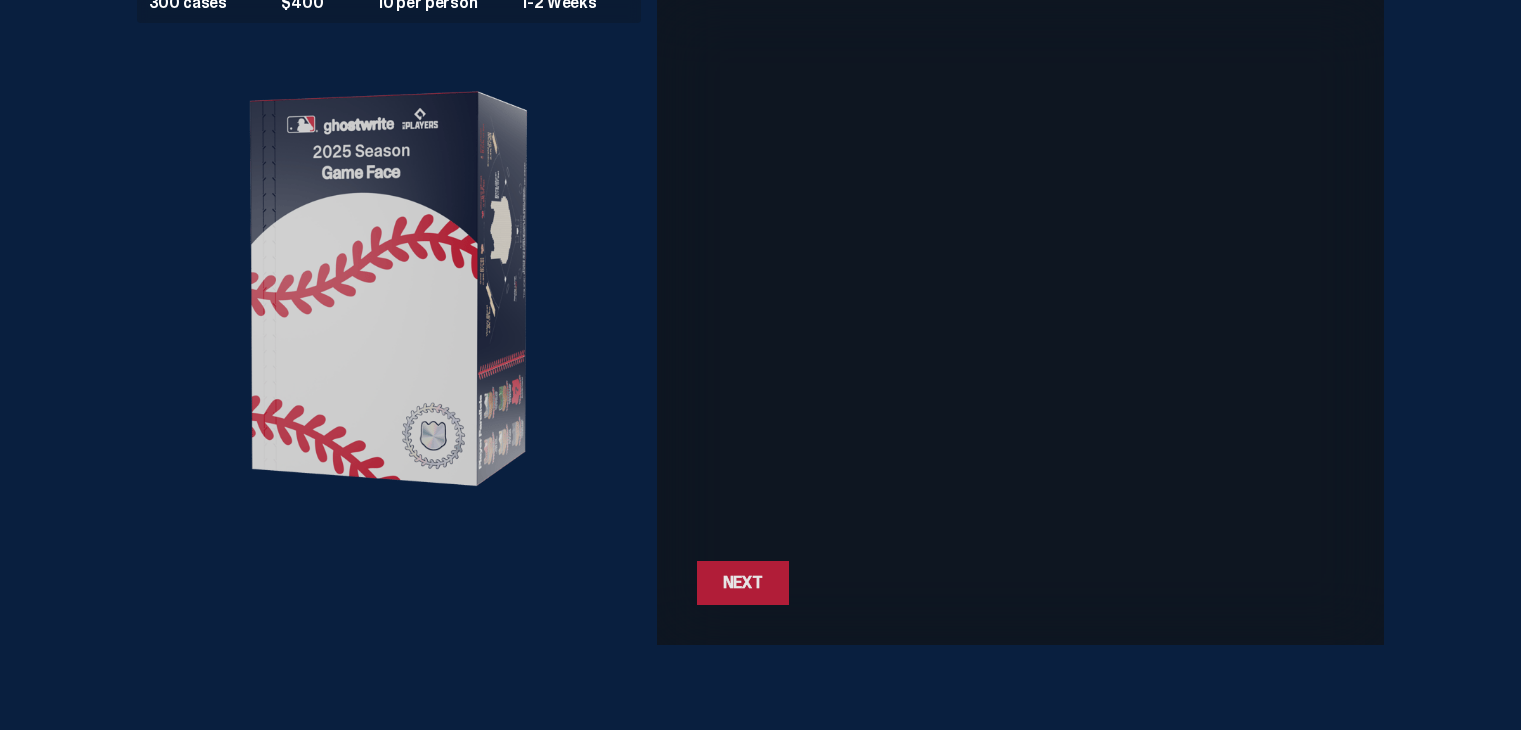 click on "Next" at bounding box center (743, 583) 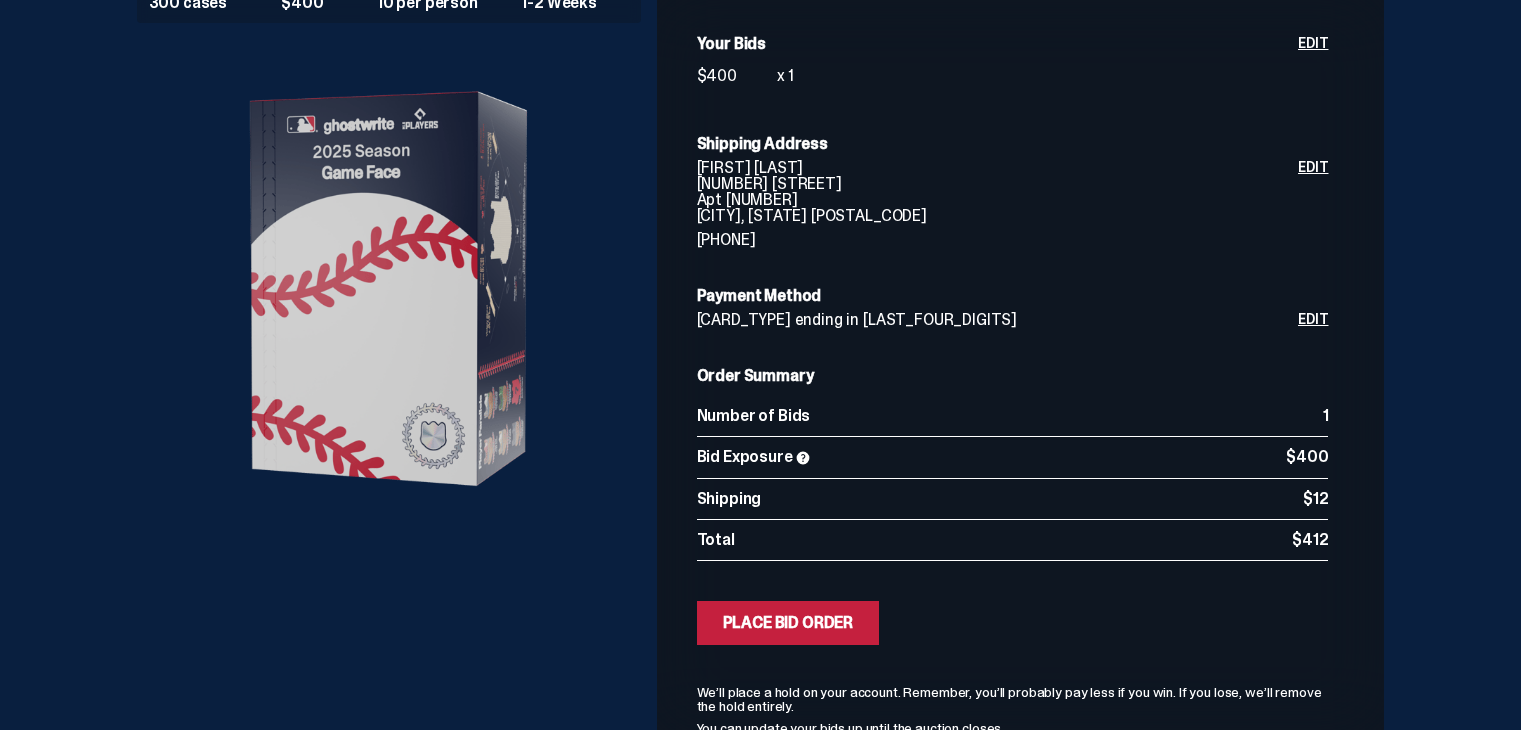 click on "Bid Order
MLB “Game Face (2025)”
Auction QTY
300 cases
Min Bid
$400
Max Bids
10 per person
Shipping
1-2 Weeks
Bid
Shipping
Payment
Review
Auction QTY
300 cases
Min Bid
$400
Max Bids" at bounding box center (760, 334) 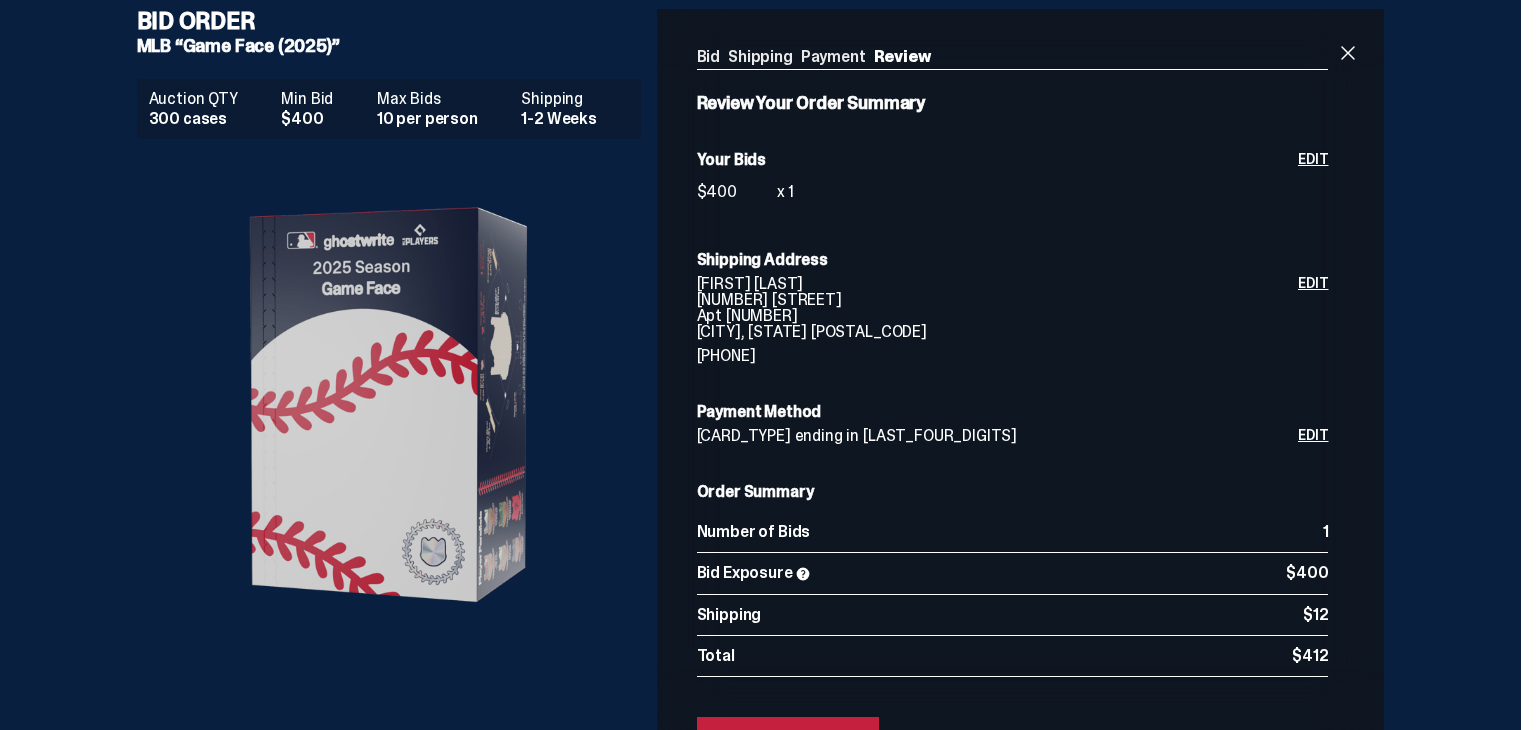scroll, scrollTop: 0, scrollLeft: 0, axis: both 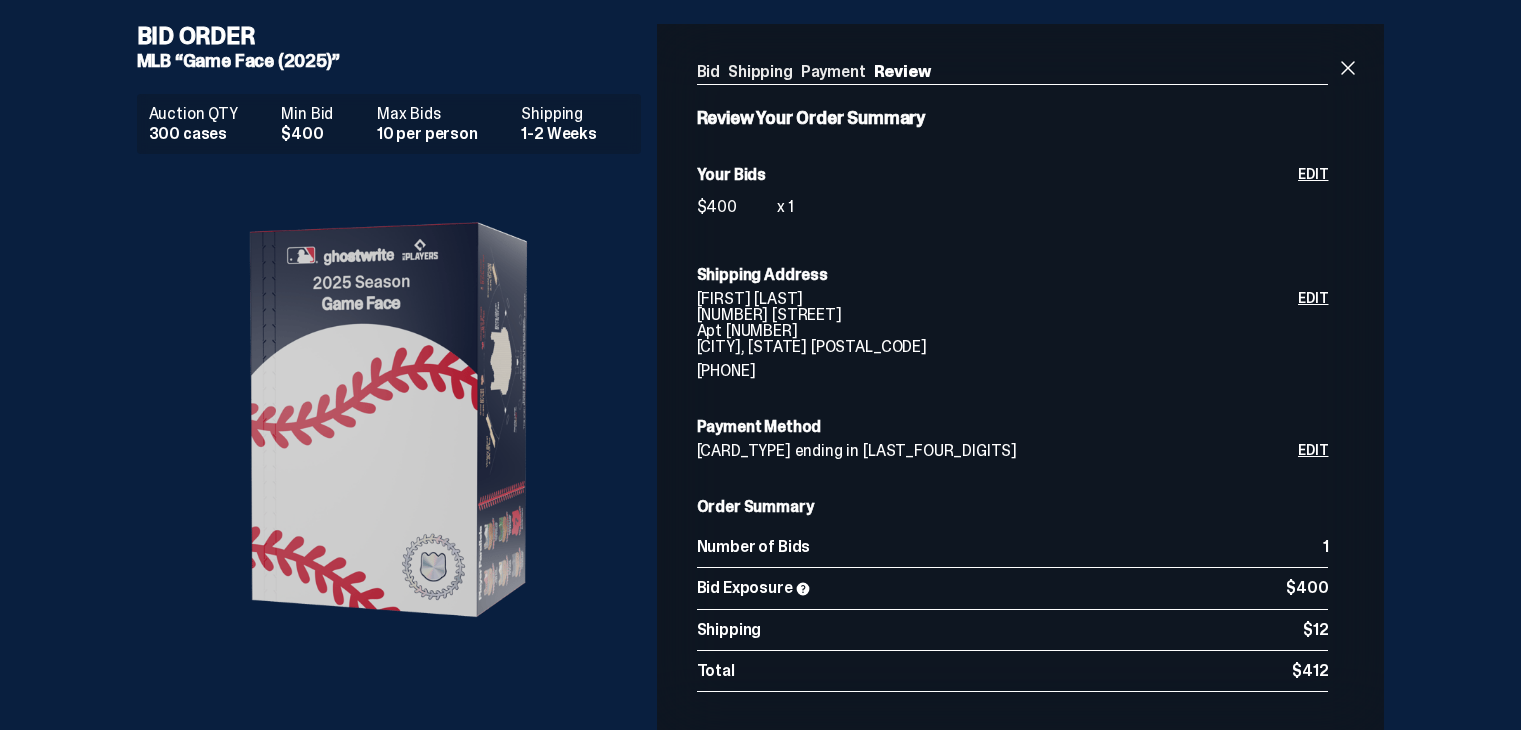 click at bounding box center (803, 589) 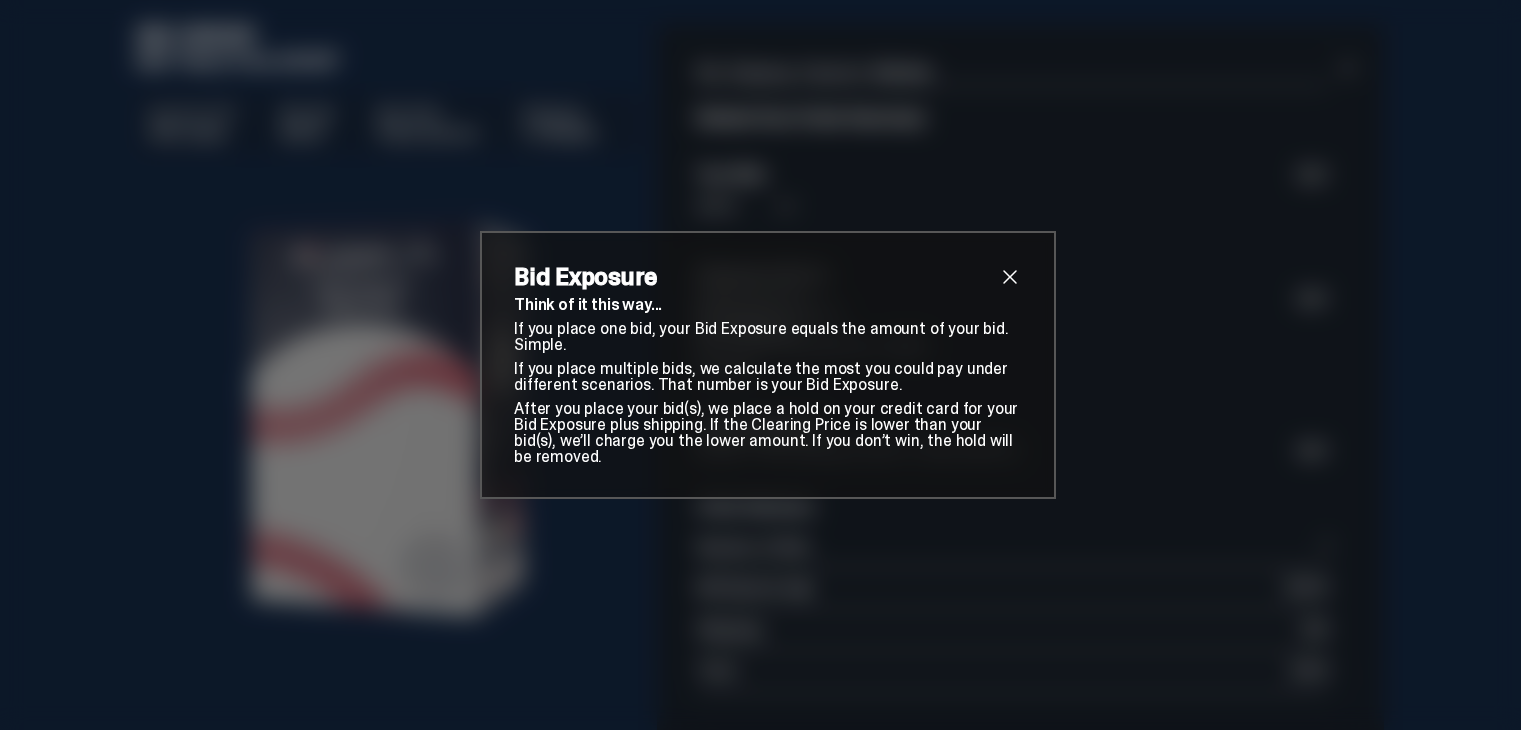 click at bounding box center [1010, 277] 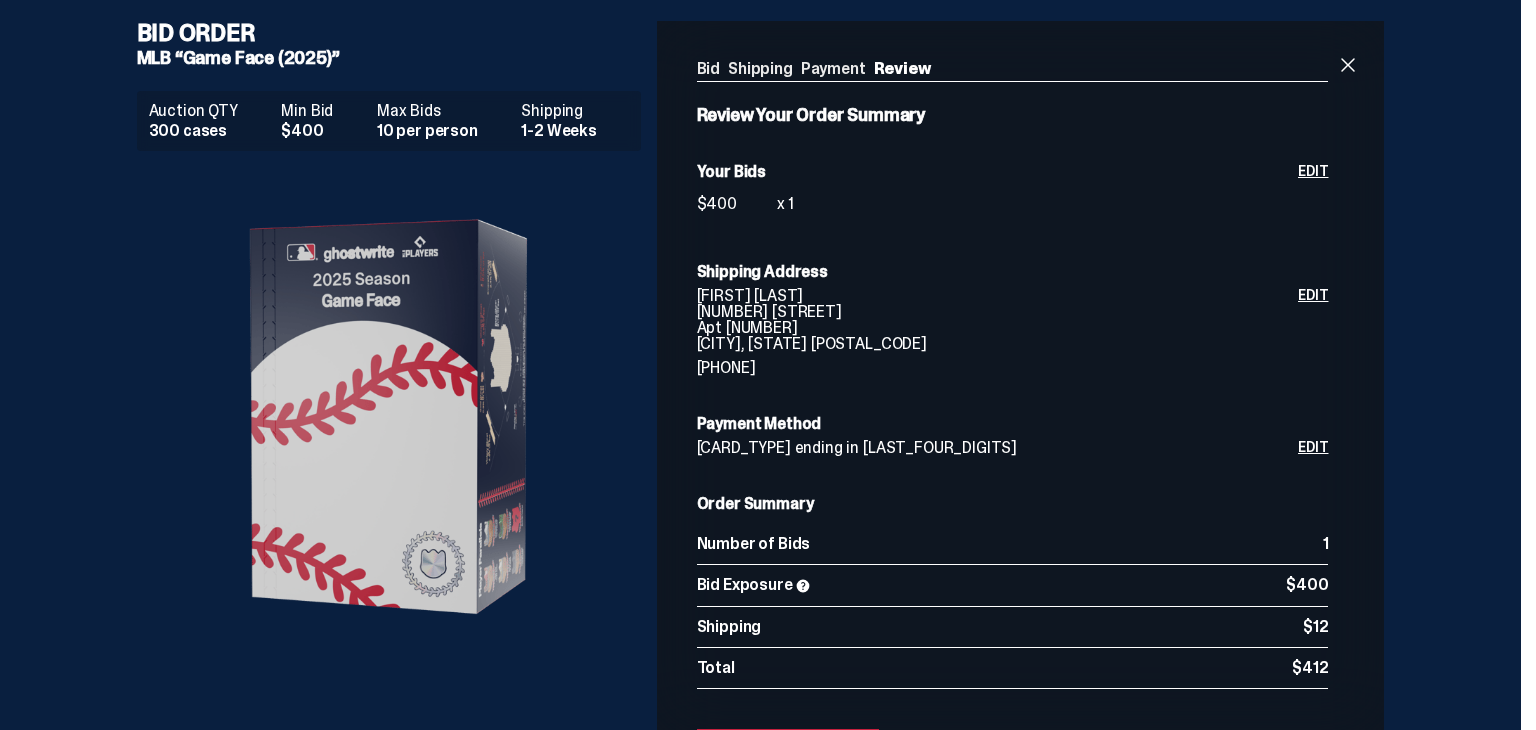 scroll, scrollTop: 0, scrollLeft: 0, axis: both 